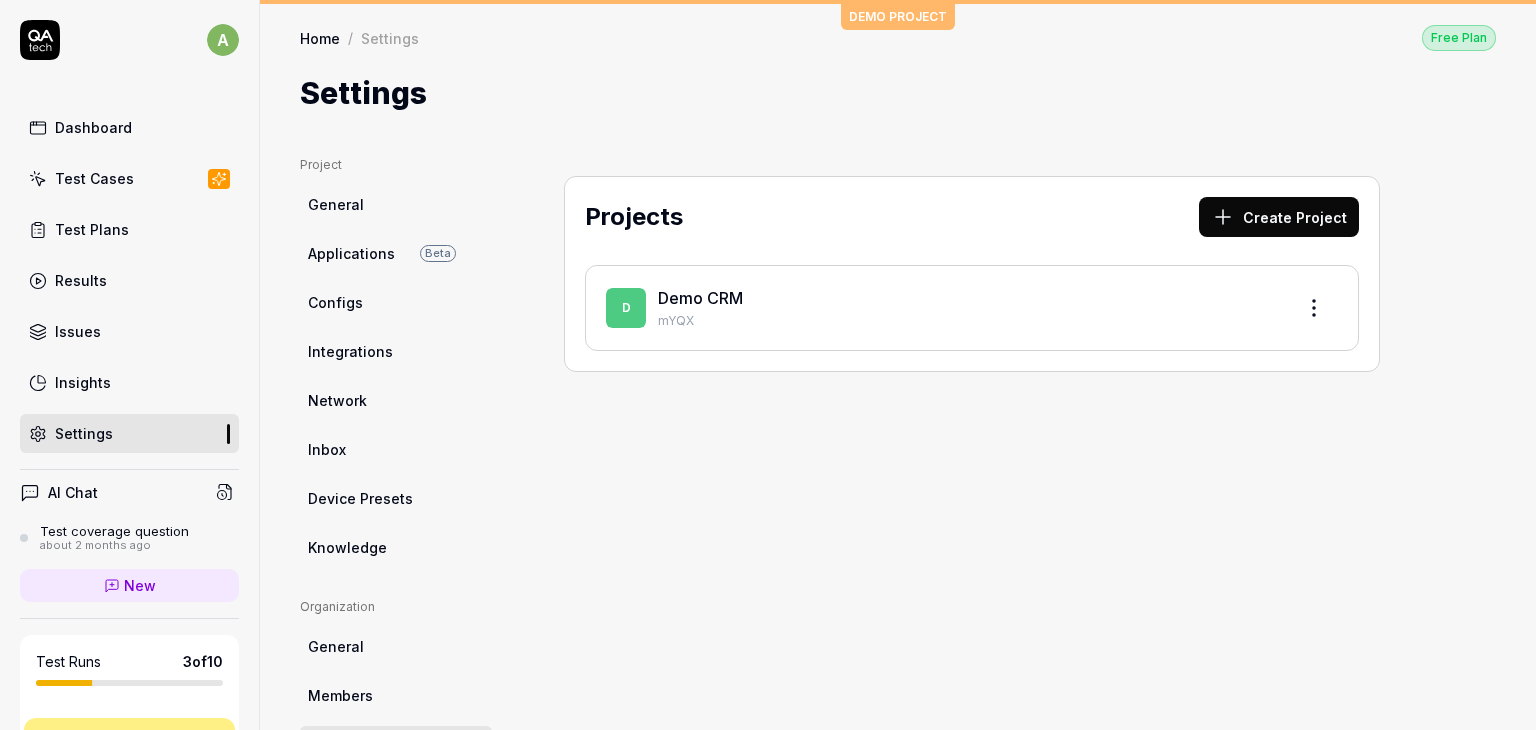 scroll, scrollTop: 0, scrollLeft: 0, axis: both 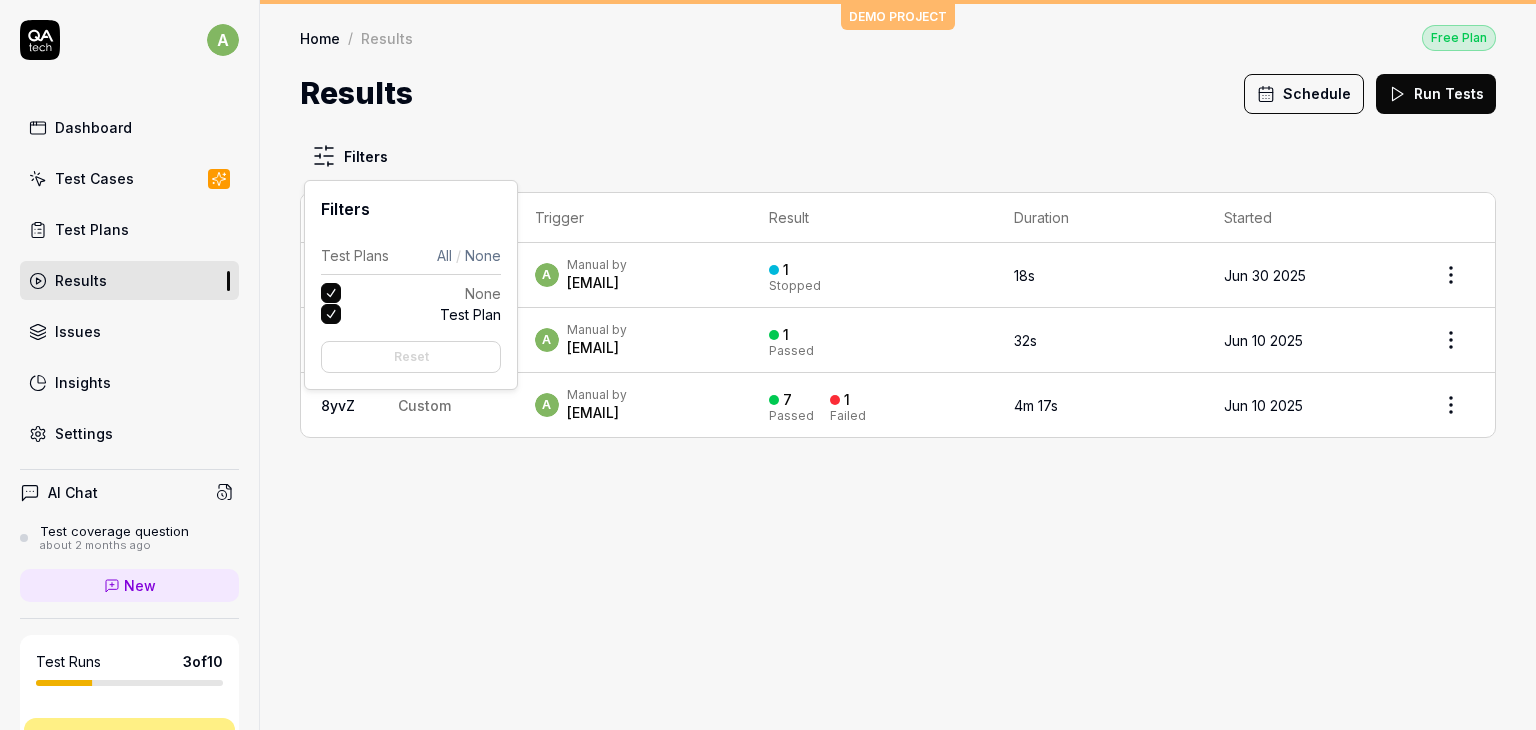 click on "a Dashboard Test Cases Test Plans Results Issues Insights Settings AI Chat Test coverage question about 2 months ago New Test Runs 3  of  10 This is just a trial, upgrade for more tests! You have almost reached the limit for the trial. Upgrade Now Book a call with us Documentation M Myorg Demo CRM Collapse Sidebar DEMO PROJECT Home / Results Free Plan Home / Results Free Plan Results Schedule Run Tests Filters ID Title Trigger Result Duration Started oyNp Custom a Manual by [EMAIL] 1 Stopped 18s Jun 30 2025 3bXf Custom a Manual by [EMAIL] 1 Passed 32s Jun 10 2025 8yvZ Custom a Manual by [EMAIL] 7 Passed 1 Failed 4m 17s Jun 10 2025
Filters Test Plans All / None None Test Plan Reset" at bounding box center (768, 365) 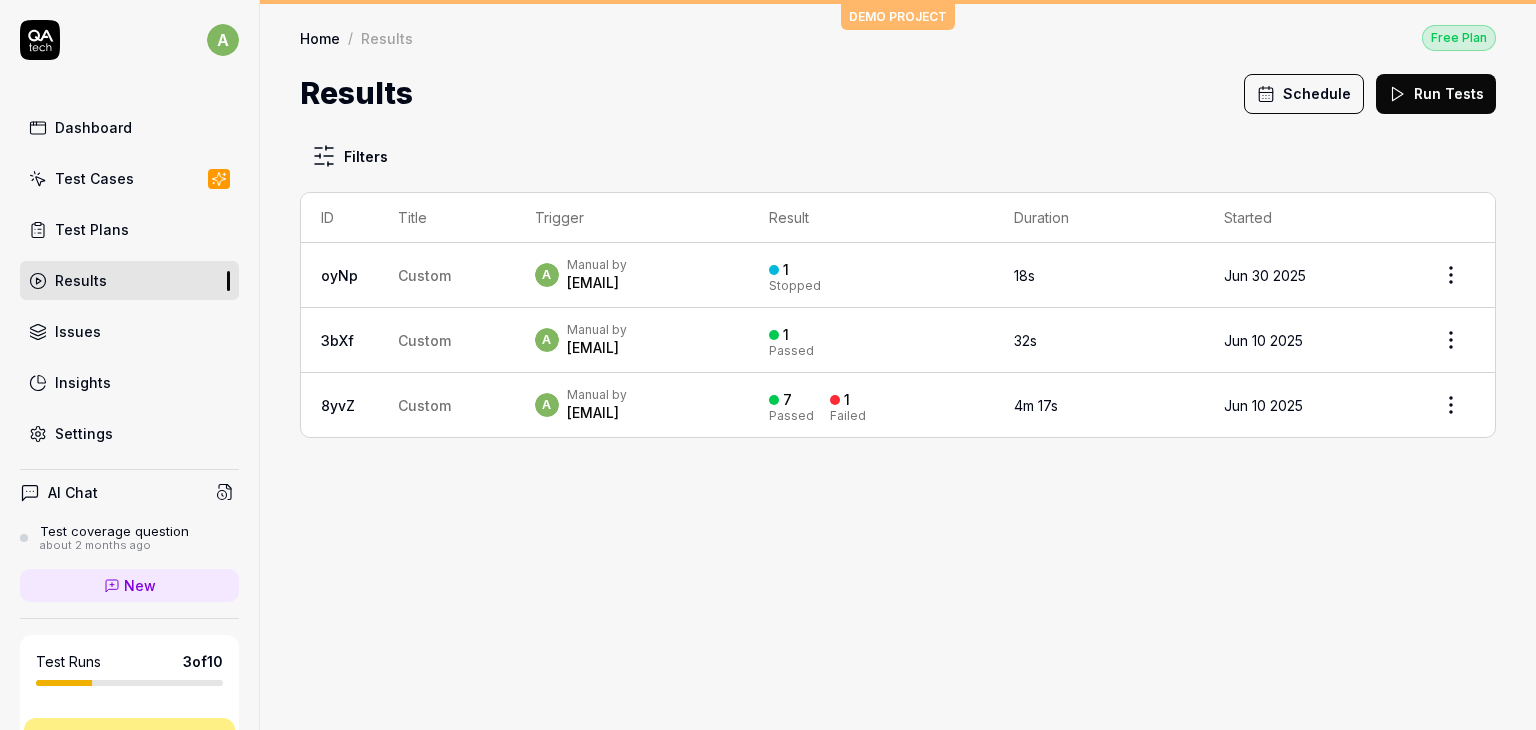 click on "a Dashboard Test Cases Test Plans Results Issues Insights Settings AI Chat Test coverage question about 2 months ago New Test Runs 3  of  10 This is just a trial, upgrade for more tests! You have almost reached the limit for the trial. Upgrade Now Book a call with us Documentation M Myorg Demo CRM Collapse Sidebar DEMO PROJECT Home / Results Free Plan Home / Results Free Plan Results Schedule Run Tests Filters ID Title Trigger Result Duration Started oyNp Custom a Manual by [EMAIL] 1 Stopped 18s Jun 30 2025 3bXf Custom a Manual by [EMAIL] 1 Passed 32s Jun 10 2025 8yvZ Custom a Manual by [EMAIL] 7 Passed 1 Failed 4m 17s Jun 10 2025" at bounding box center [768, 365] 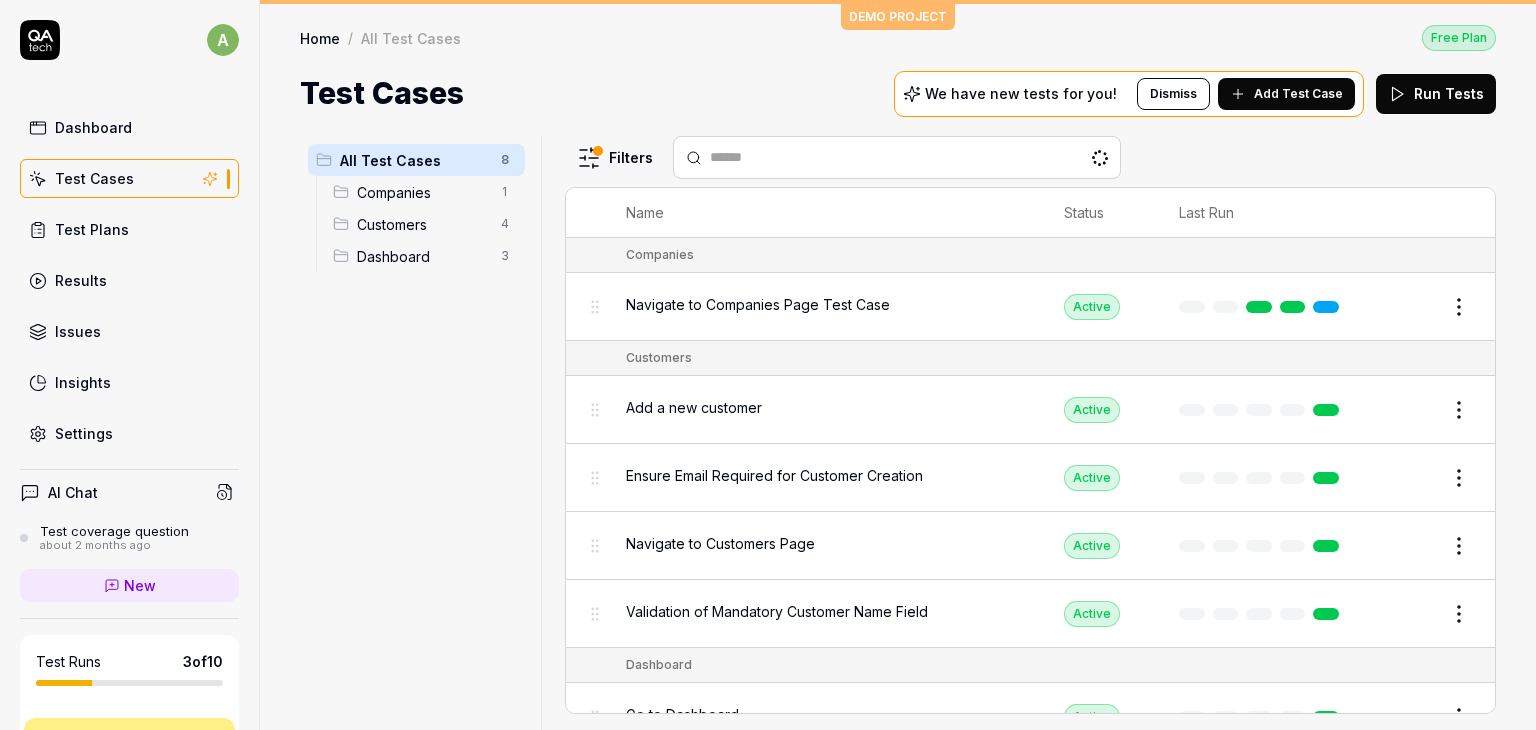 click on "Issues" at bounding box center (129, 331) 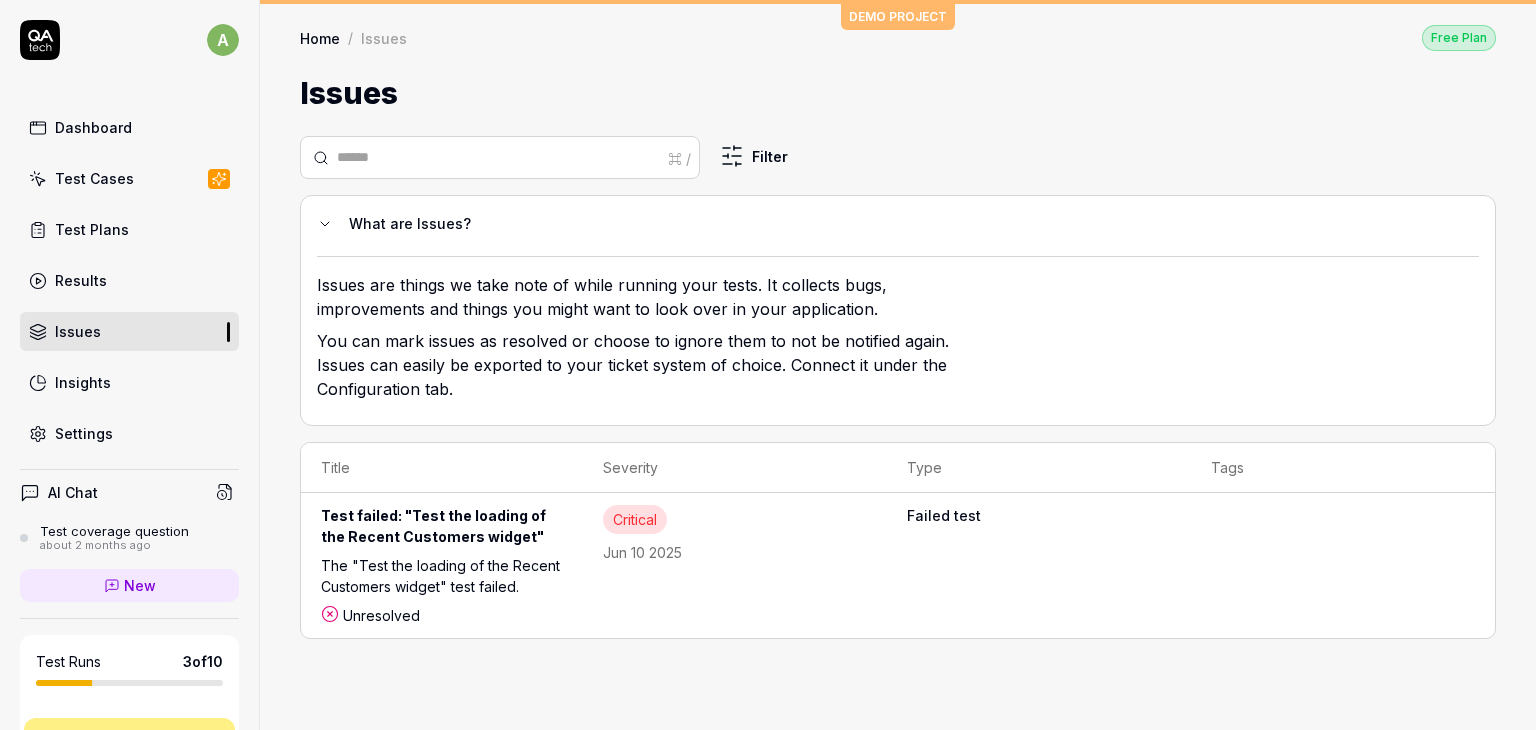 click on "Results" at bounding box center (129, 280) 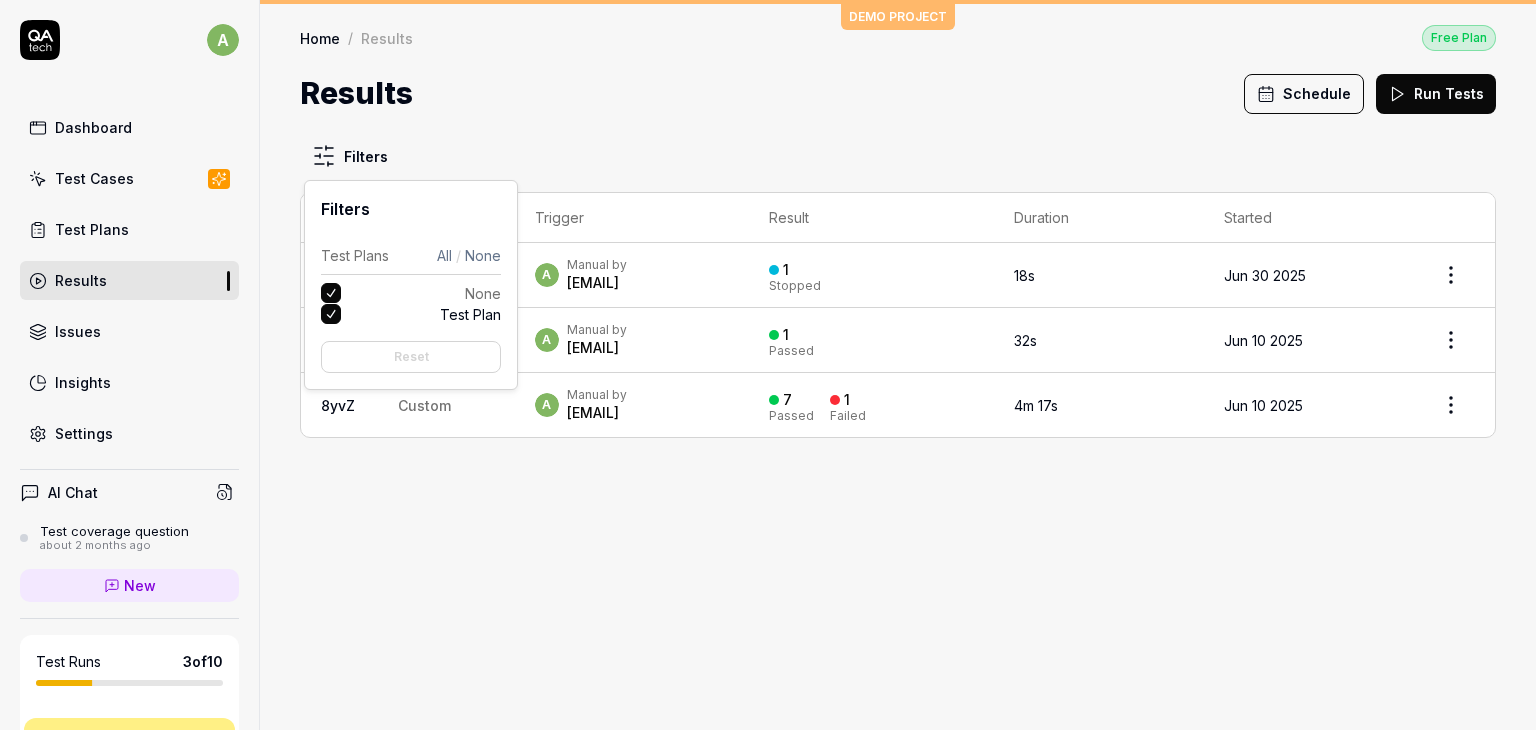click on "a Dashboard Test Cases Test Plans Results Issues Insights Settings AI Chat Test coverage question about 2 months ago New Test Runs 3  of  10 This is just a trial, upgrade for more tests! You have almost reached the limit for the trial. Upgrade Now Book a call with us Documentation M Myorg Demo CRM Collapse Sidebar DEMO PROJECT Home / Results Free Plan Home / Results Free Plan Results Schedule Run Tests Filters ID Title Trigger Result Duration Started oyNp Custom a Manual by [EMAIL] 1 Stopped 18s Jun 30 2025 3bXf Custom a Manual by [EMAIL] 1 Passed 32s Jun 10 2025 8yvZ Custom a Manual by [EMAIL] 7 Passed 1 Failed 4m 17s Jun 10 2025
Filters Test Plans All / None None Test Plan Reset" at bounding box center (768, 365) 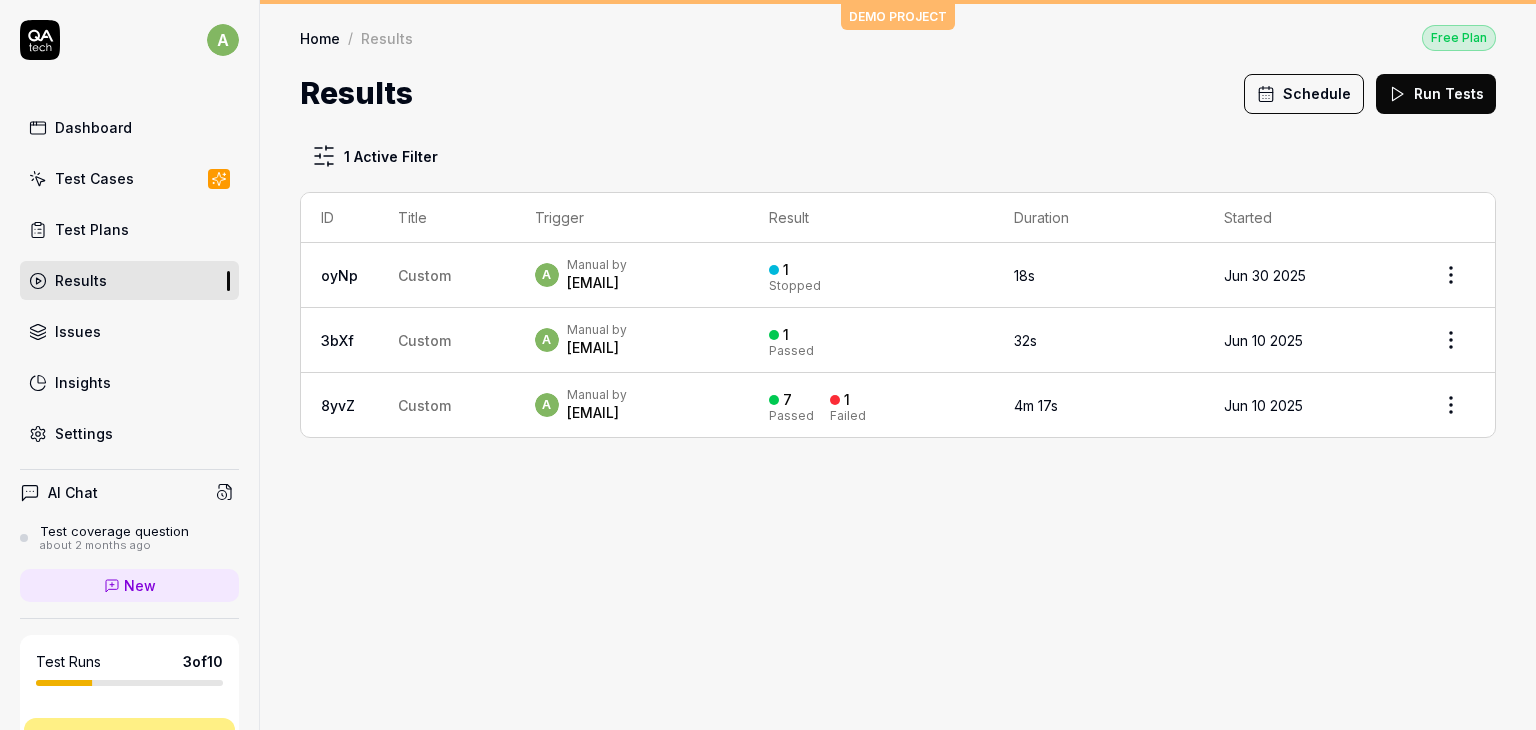 click on "a Dashboard Test Cases Test Plans Results Issues Insights Settings AI Chat Test coverage question about 2 months ago New Test Runs 3  of  10 This is just a trial, upgrade for more tests! You have almost reached the limit for the trial. Upgrade Now Book a call with us Documentation M Myorg Demo CRM Collapse Sidebar DEMO PROJECT Home / Results Free Plan Home / Results Free Plan Results Schedule Run Tests 1 Active Filter ID Title Trigger Result Duration Started oyNp Custom a Manual by ahmedamirazouzi@gmail.com 1 Stopped 18s Jun 30 2025 3bXf Custom a Manual by ahmedamirazouzi@gmail.com 1 Passed 32s Jun 10 2025 8yvZ Custom a Manual by ahmedamirazouzi@gmail.com 7 Passed 1 Failed 4m 17s Jun 10 2025" at bounding box center (768, 365) 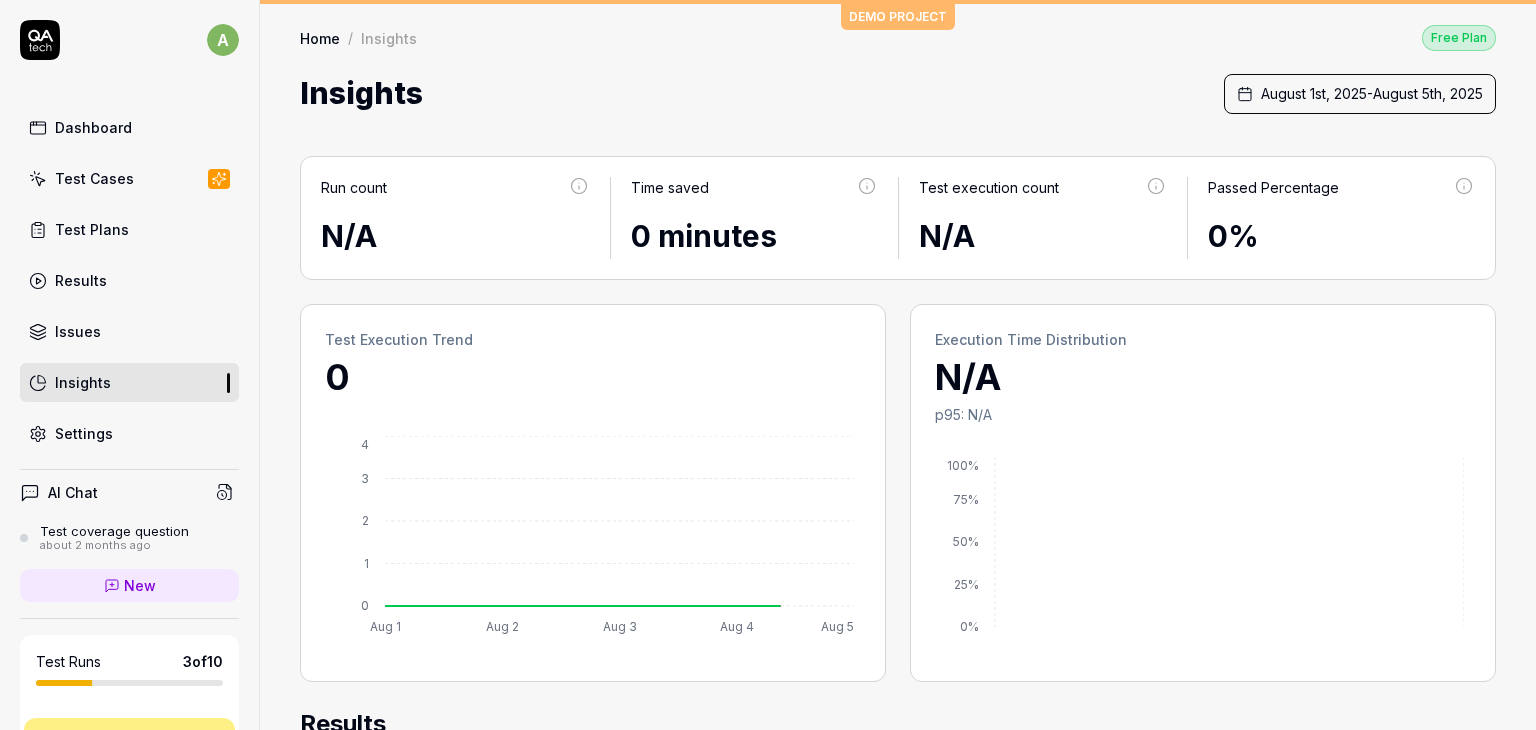 click on "Test Plans" at bounding box center (129, 229) 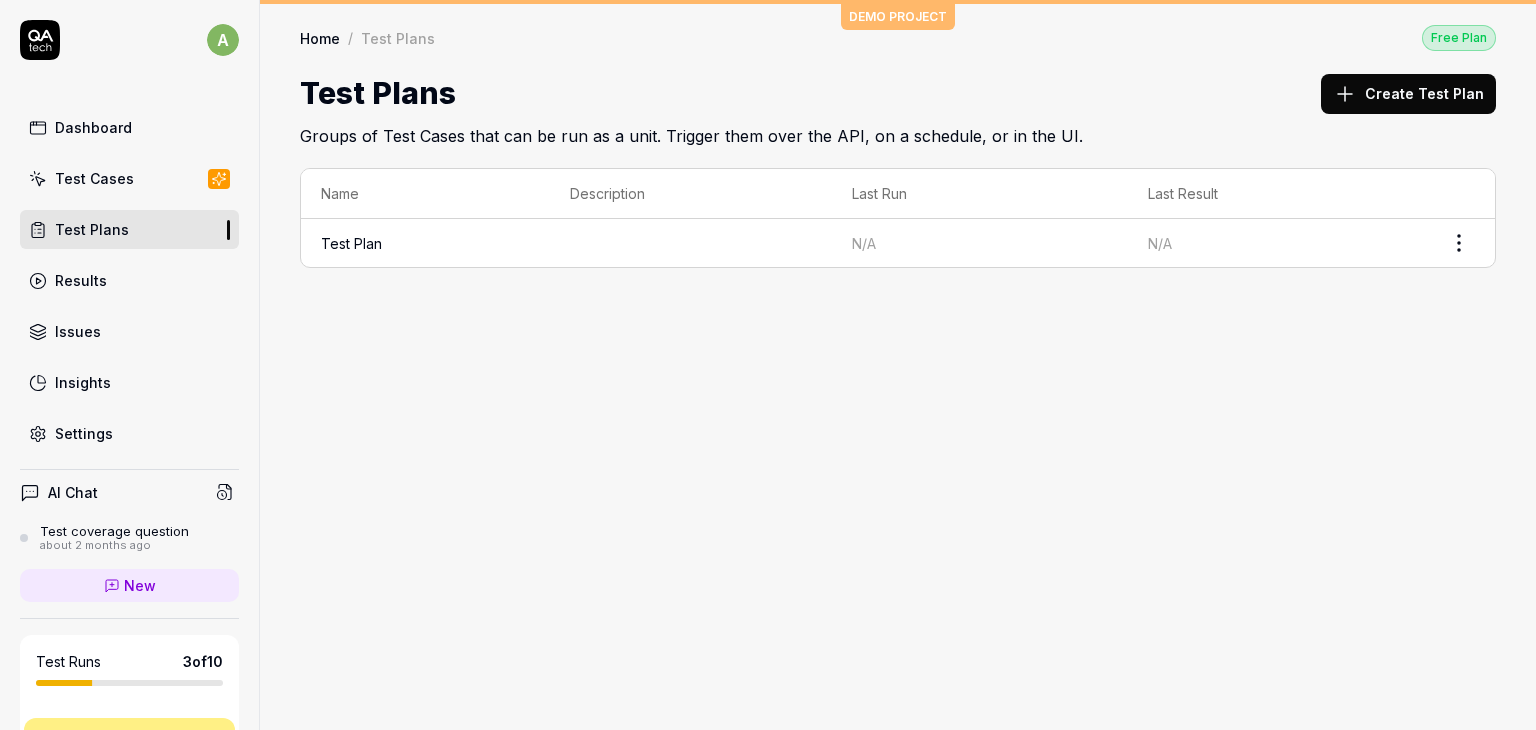 click on "Results" at bounding box center (129, 280) 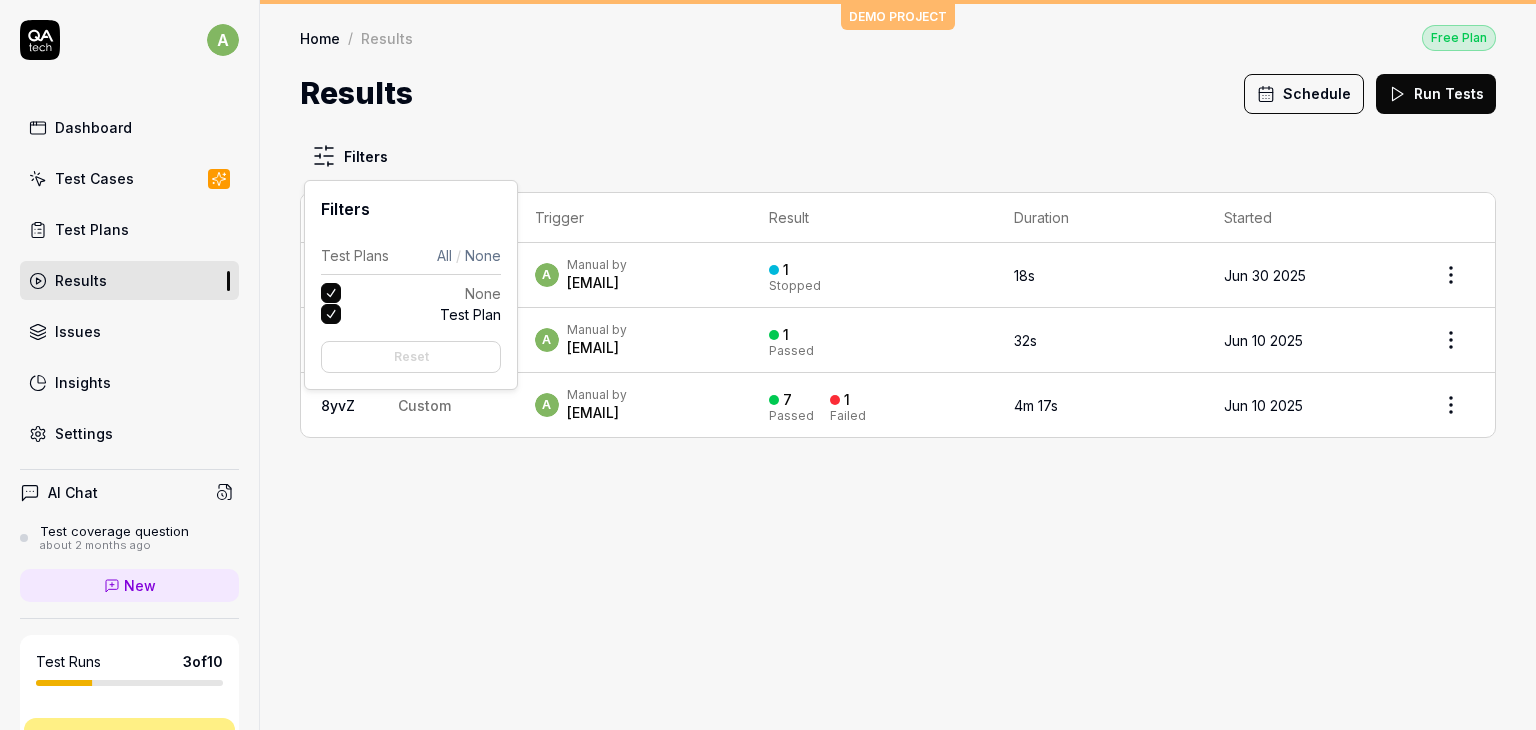 click on "a Dashboard Test Cases Test Plans Results Issues Insights Settings AI Chat Test coverage question about 2 months ago New Test Runs 3  of  10 This is just a trial, upgrade for more tests! You have almost reached the limit for the trial. Upgrade Now Book a call with us Documentation M Myorg Demo CRM Collapse Sidebar DEMO PROJECT Home / Results Free Plan Home / Results Free Plan Results Schedule Run Tests Filters ID Title Trigger Result Duration Started oyNp Custom a Manual by [EMAIL] 1 Stopped 18s Jun 30 2025 3bXf Custom a Manual by [EMAIL] 1 Passed 32s Jun 10 2025 8yvZ Custom a Manual by [EMAIL] 7 Passed 1 Failed 4m 17s Jun 10 2025
0% Filters Test Plans All / None None Test Plan Reset" at bounding box center (768, 365) 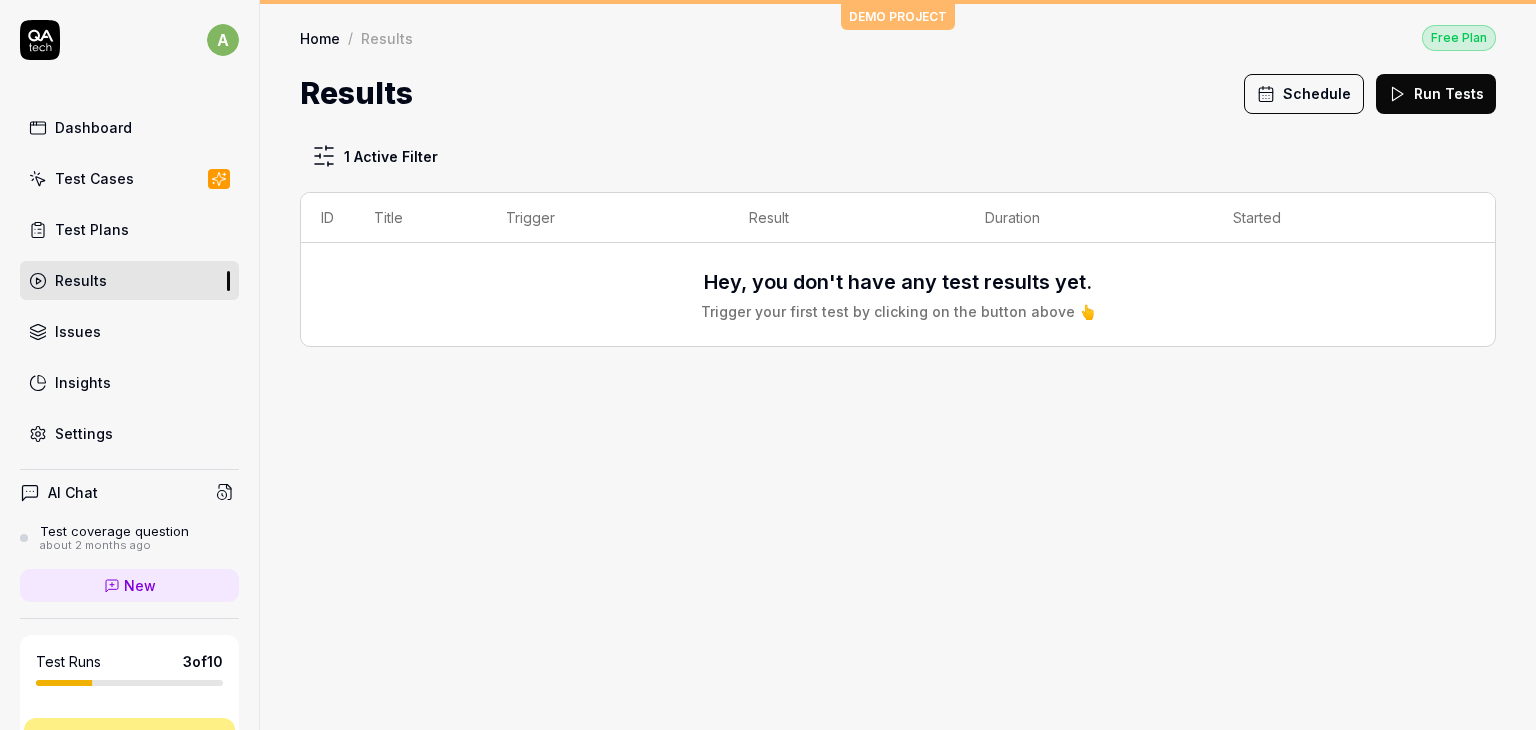 click on "a Dashboard Test Cases Test Plans Results Issues Insights Settings AI Chat Test coverage question about 2 months ago New Test Runs 3  of  10 This is just a trial, upgrade for more tests! You have almost reached the limit for the trial. Upgrade Now Book a call with us Documentation M Myorg Demo CRM Collapse Sidebar DEMO PROJECT Home / Results Free Plan Home / Results Free Plan Results Schedule Run Tests 1 Active Filter ID Title Trigger Result Duration Started Hey, you don't have any test results yet. Trigger your first test by clicking on the button above 👆
0%" at bounding box center [768, 365] 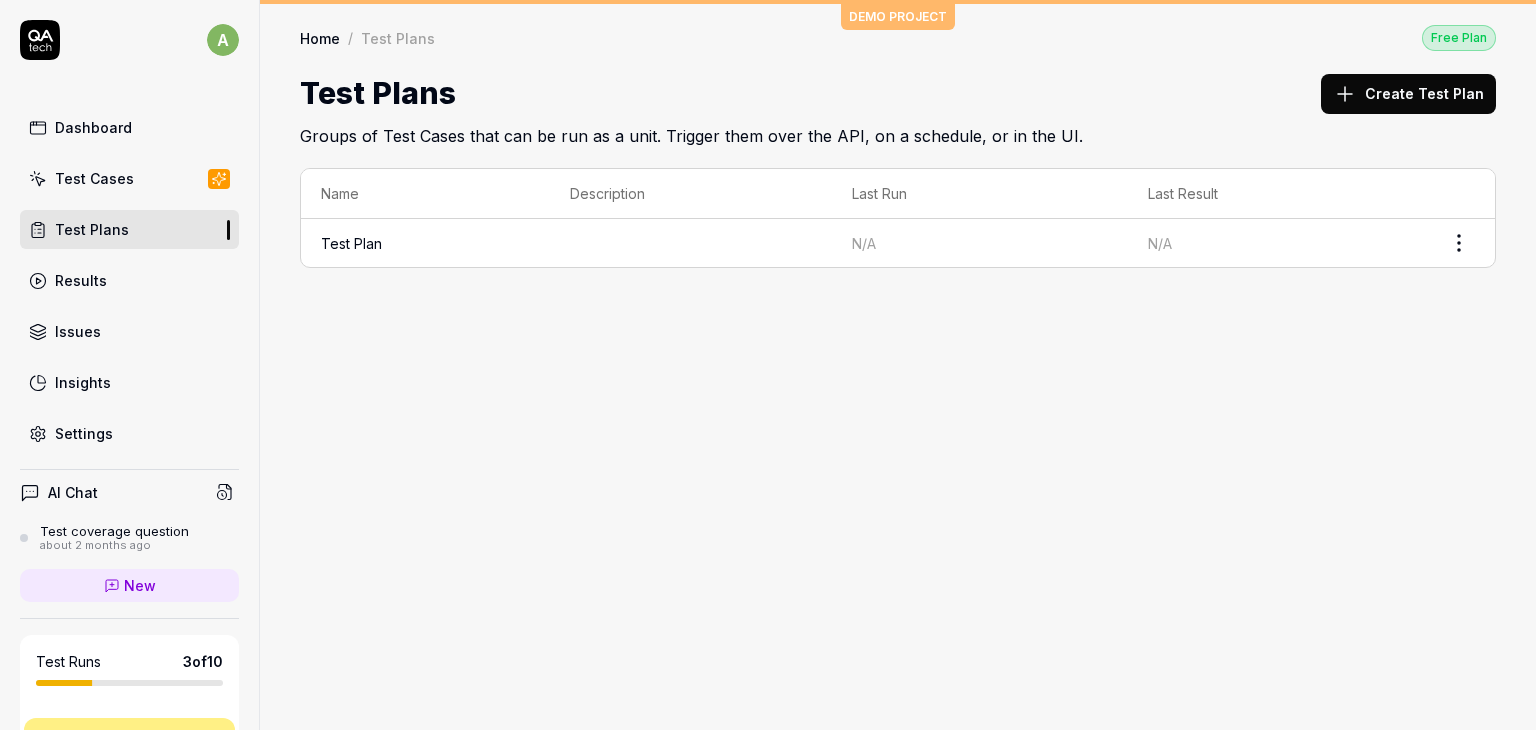 click on "Results" at bounding box center [129, 280] 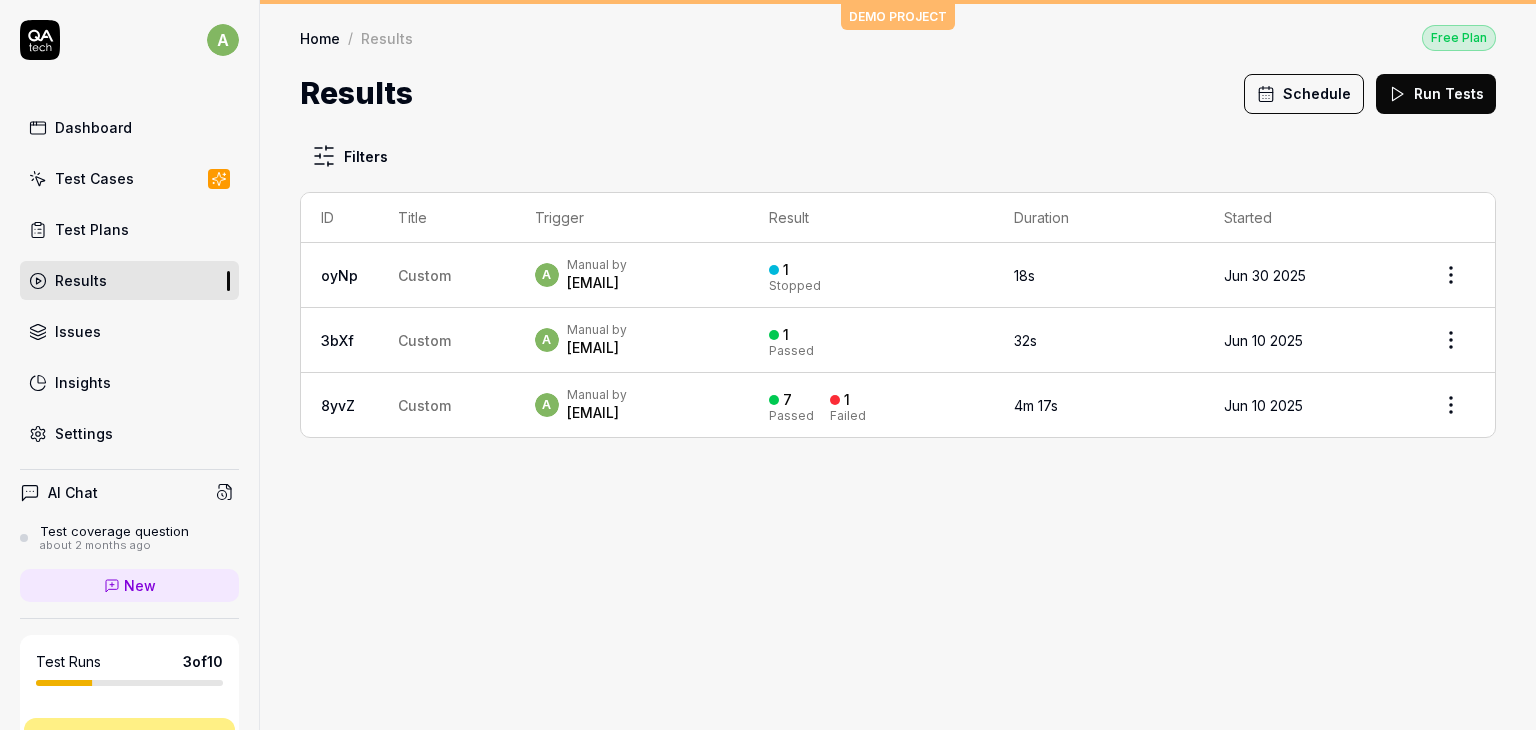 click on "Issues" at bounding box center (78, 331) 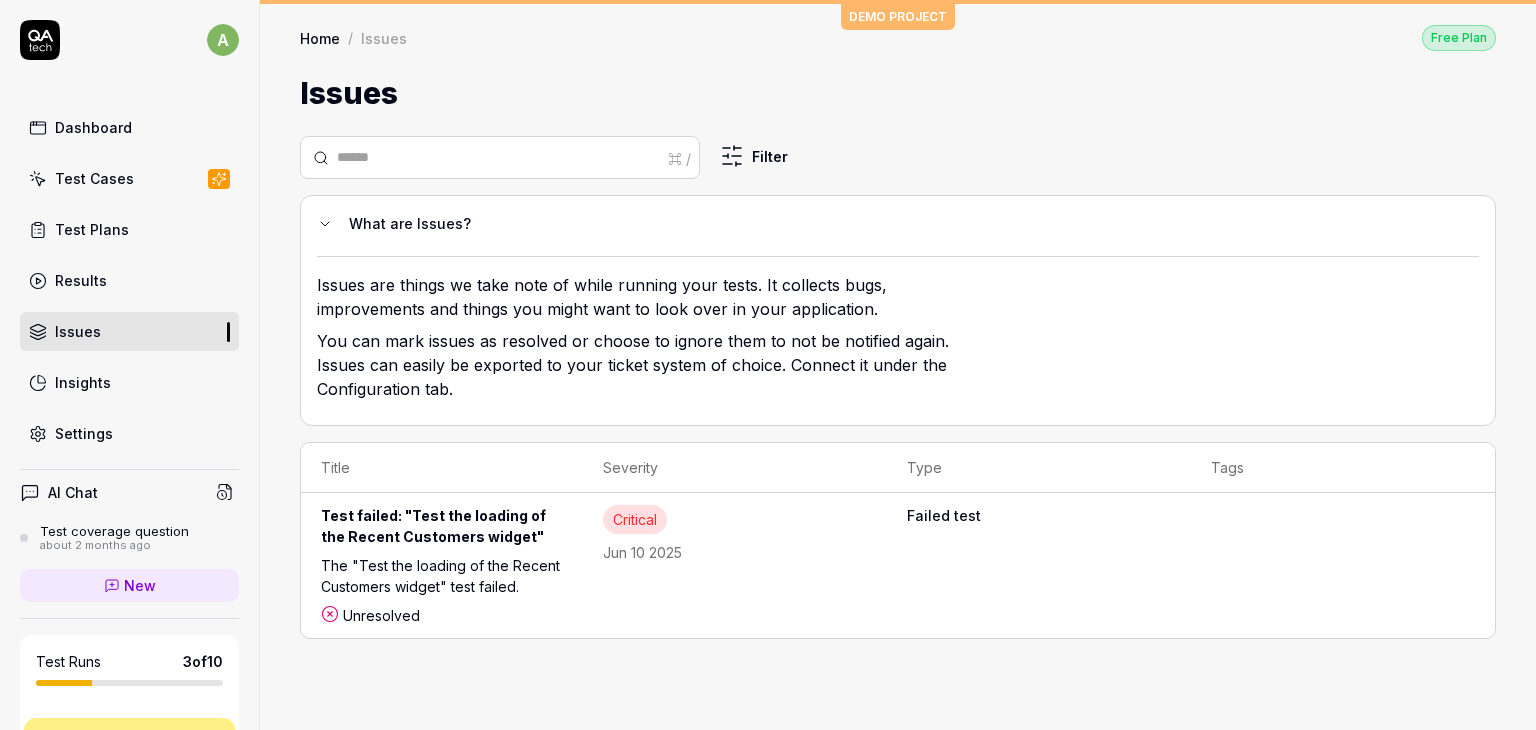 click on "Insights" at bounding box center [83, 382] 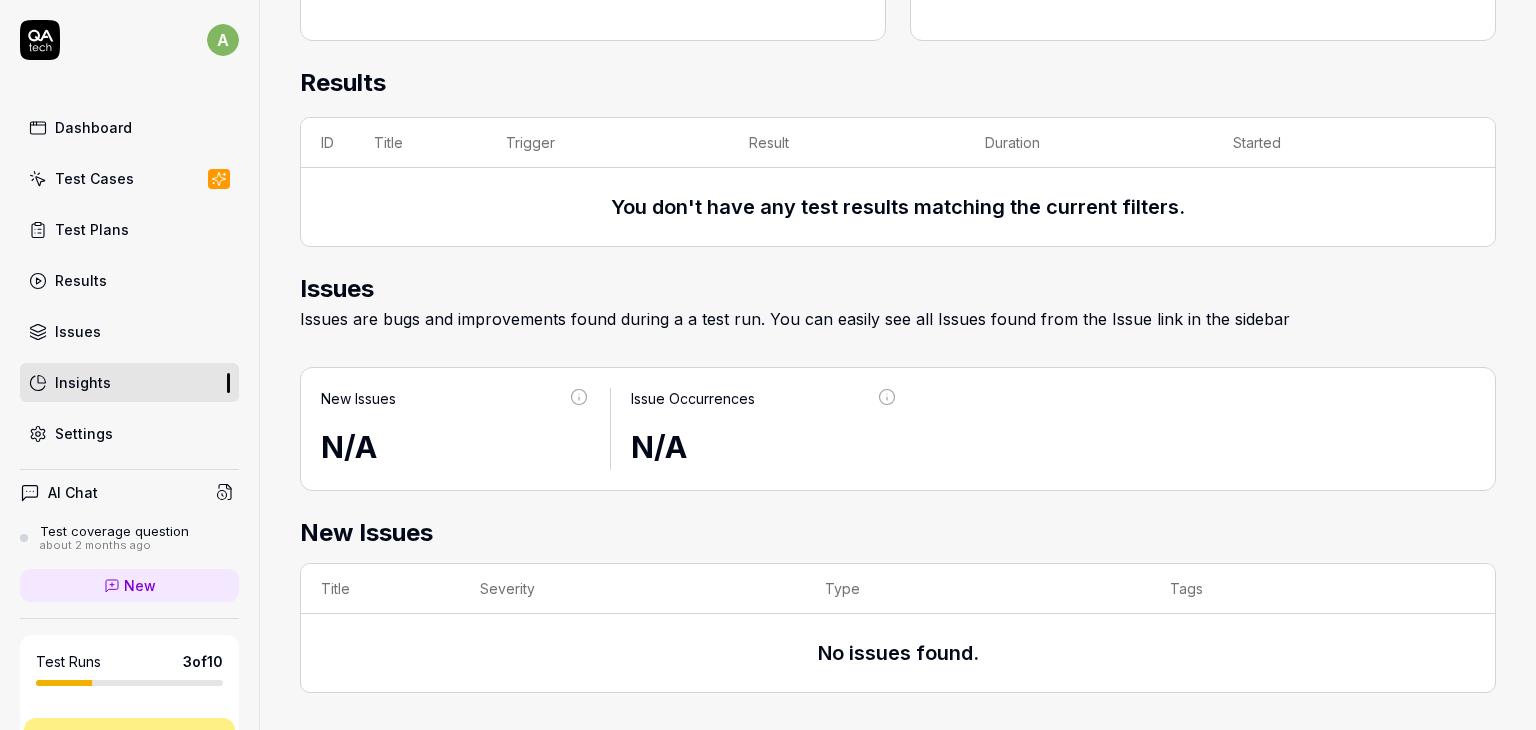 scroll, scrollTop: 0, scrollLeft: 0, axis: both 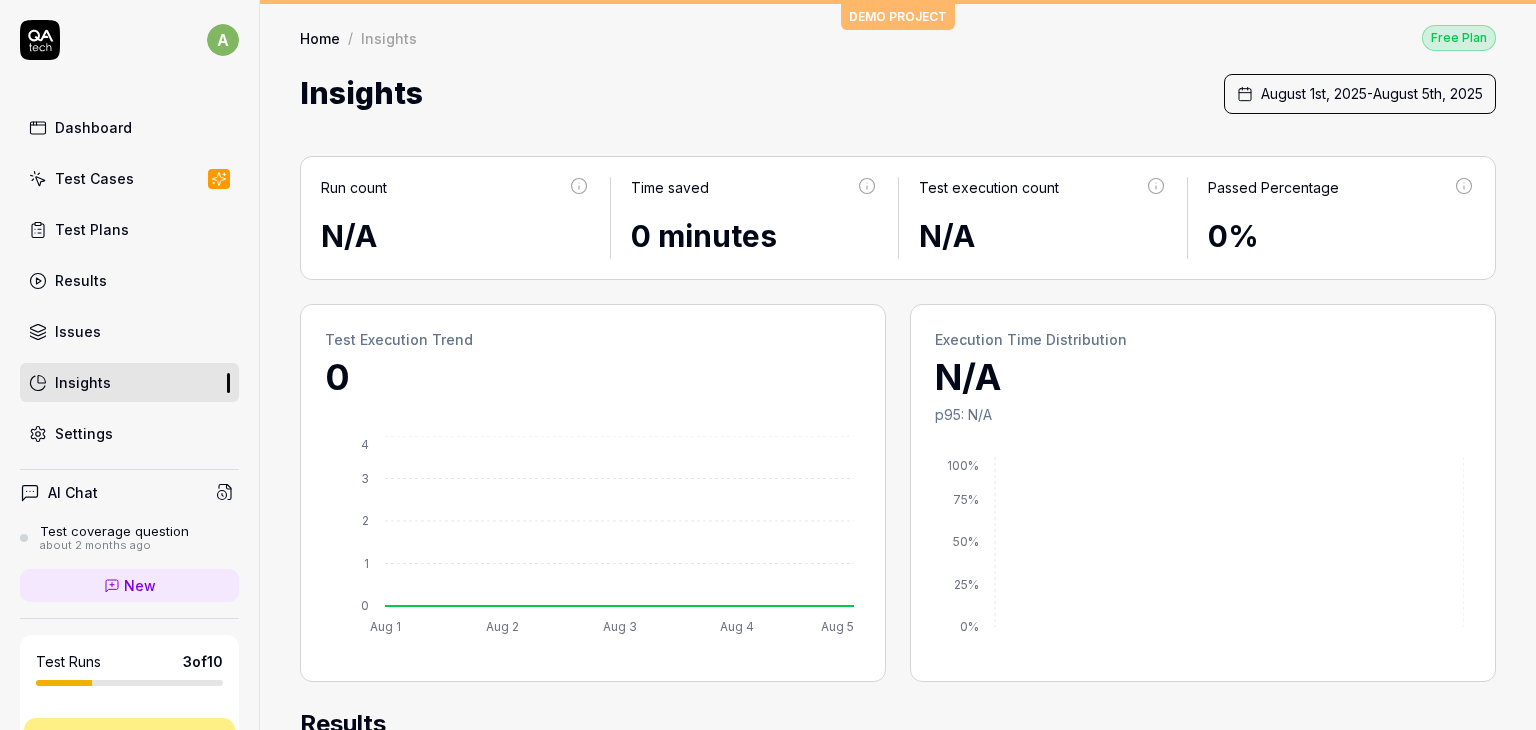 click on "Issues" at bounding box center [129, 331] 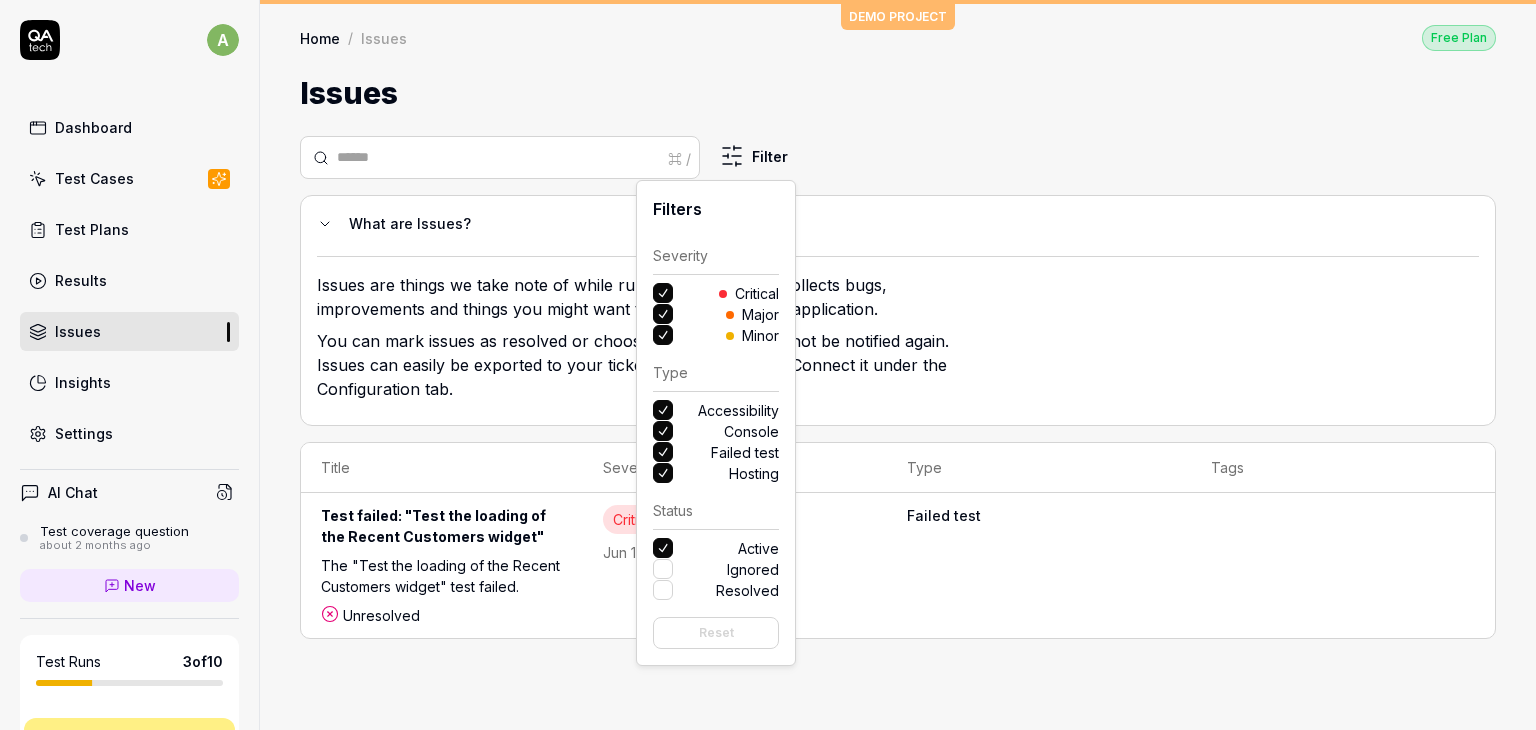 click on "a Dashboard Test Cases Test Plans Results Issues Insights Settings AI Chat Test coverage question about 2 months ago New Test Runs 3  of  10 This is just a trial, upgrade for more tests! You have almost reached the limit for the trial. Upgrade Now Book a call with us Documentation M Myorg Demo CRM Collapse Sidebar DEMO PROJECT Home / Issues Free Plan Home / Issues Free Plan Issues ⌘ / Filter What are Issues? Issues are things we take note of while running your tests. It collects bugs, improvements and things you might want to look over in your application. You can mark issues as resolved or choose to ignore them to not be notified again. Issues can easily be exported to your ticket system of choice. Connect it under the Configuration tab. Title Severity Type Tags Test failed: "Test the loading of the Recent Customers widget" The "Test the loading of the Recent Customers widget" test failed. Unresolved Critical Jun 10 2025 Failed test
0% Filters Severity Critical Major Minor Type Accessibility Console" at bounding box center (768, 365) 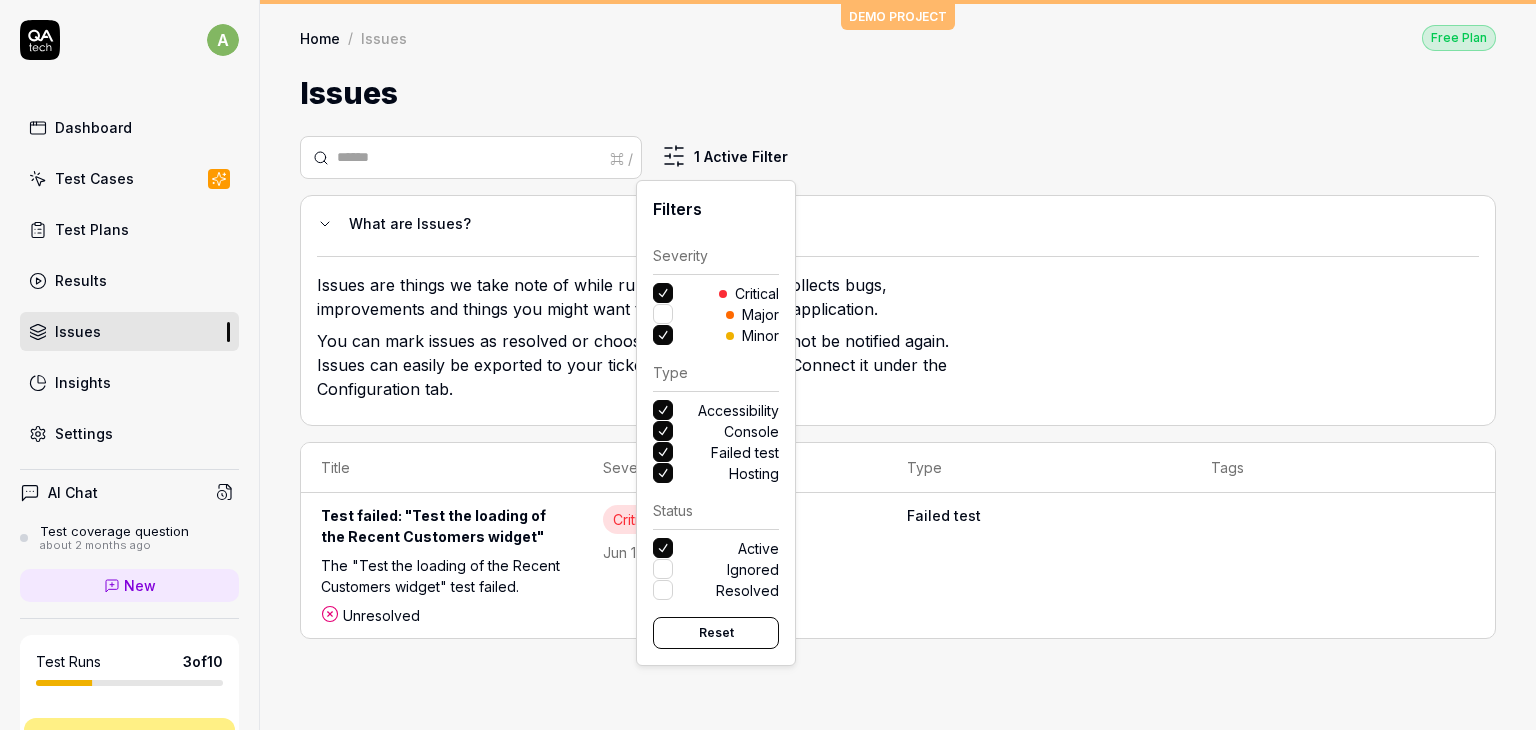 click on "Console" at bounding box center (663, 431) 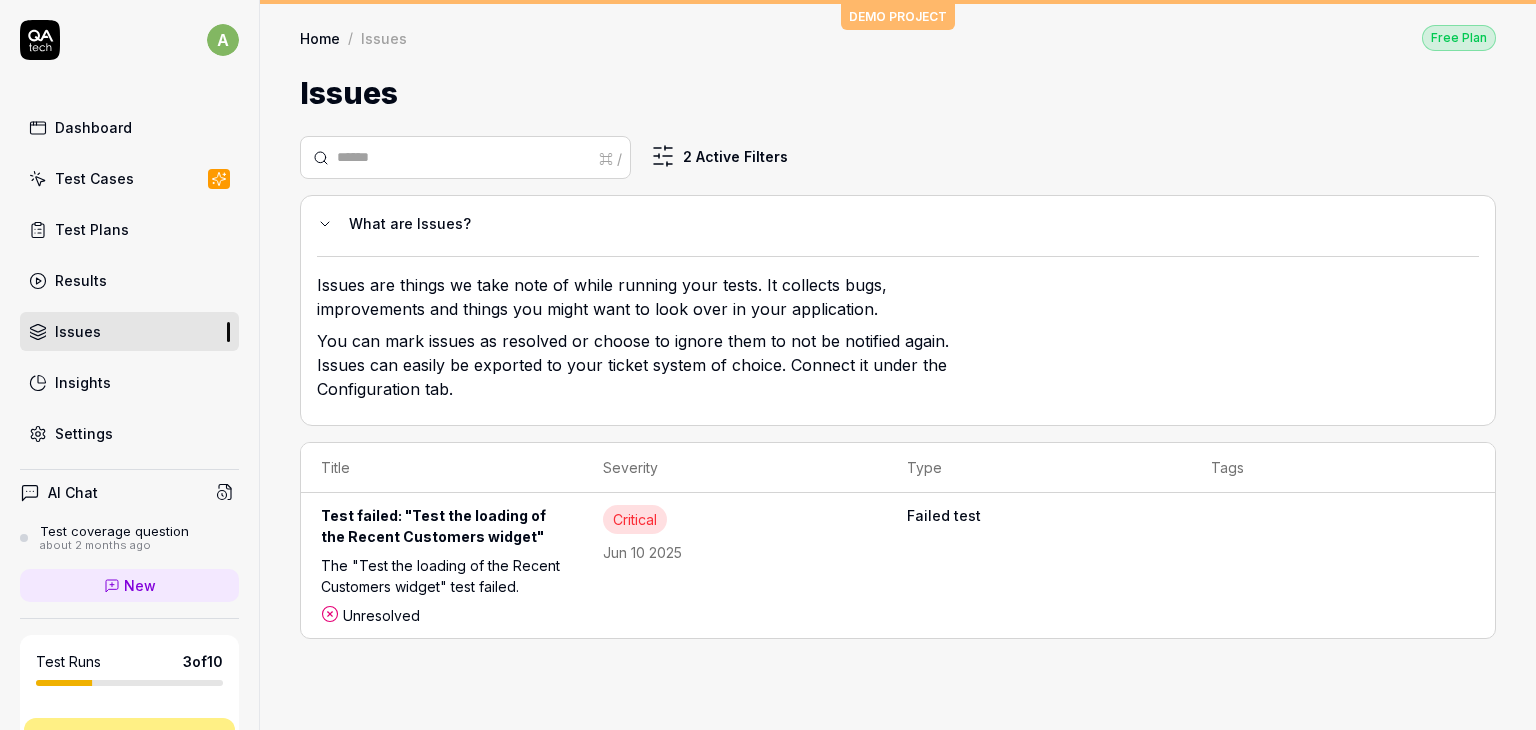 click on "a Dashboard Test Cases Test Plans Results Issues Insights Settings AI Chat Test coverage question about 2 months ago New Test Runs 3  of  10 This is just a trial, upgrade for more tests! You have almost reached the limit for the trial. Upgrade Now Book a call with us Documentation M Myorg Demo CRM Collapse Sidebar DEMO PROJECT Home / Issues Free Plan Home / Issues Free Plan Issues ⌘ / 2 Active Filters What are Issues? Issues are things we take note of while running your tests. It collects bugs, improvements and things you might want to look over in your application. You can mark issues as resolved or choose to ignore them to not be notified again. Issues can easily be exported to your ticket system of choice. Connect it under the Configuration tab. Title Severity Type Tags Test failed: "Test the loading of the Recent Customers widget" The "Test the loading of the Recent Customers widget" test failed. Unresolved Critical Jun 10 2025 Failed test
0%" at bounding box center (768, 365) 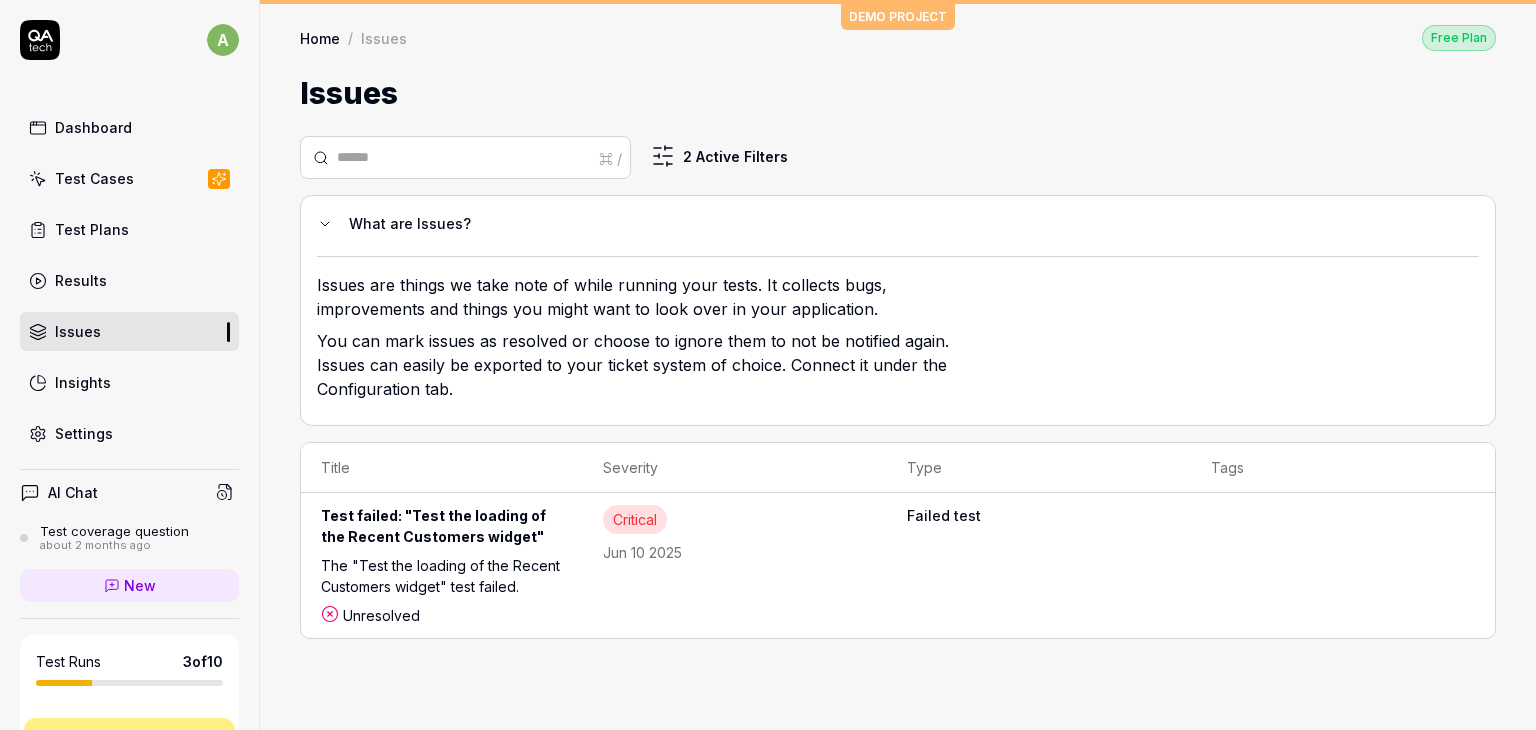 click on "Test Plans" at bounding box center (129, 229) 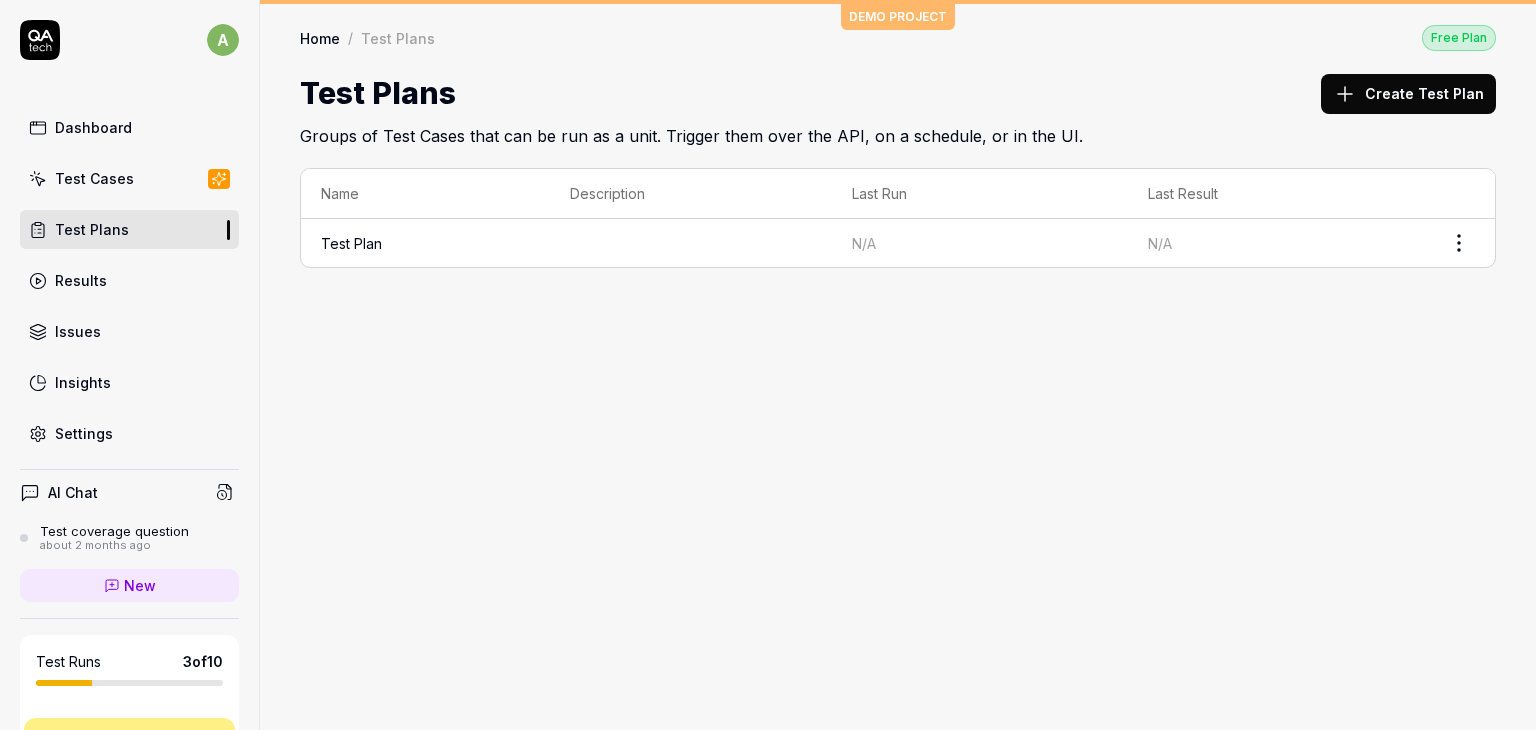 click on "Issues" at bounding box center (78, 331) 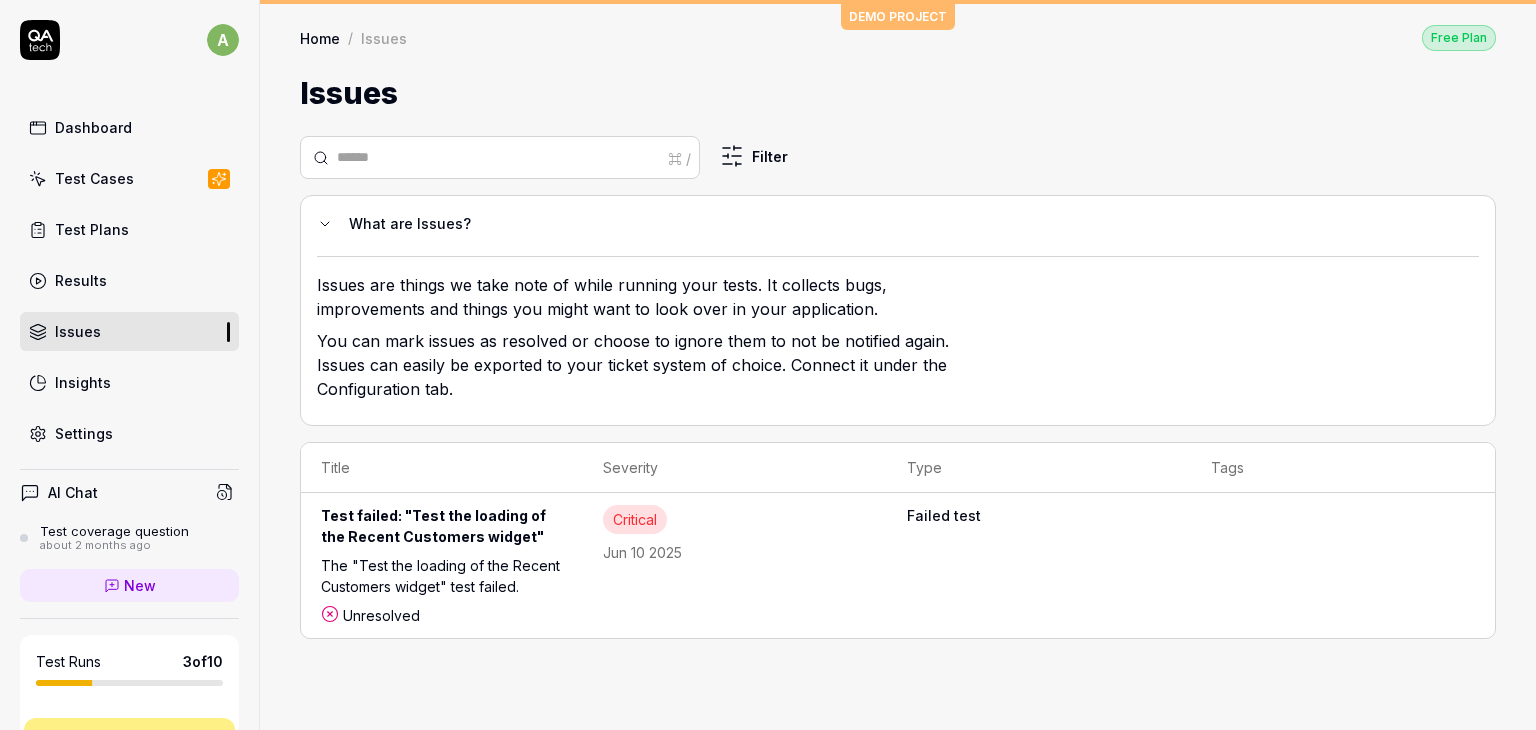click on "a Dashboard Test Cases Test Plans Results Issues Insights Settings AI Chat Test coverage question about 2 months ago New Test Runs 3  of  10 This is just a trial, upgrade for more tests! You have almost reached the limit for the trial. Upgrade Now Book a call with us Documentation M Myorg Demo CRM Collapse Sidebar DEMO PROJECT Home / Issues Free Plan Home / Issues Free Plan Issues ⌘ / Filter What are Issues? Issues are things we take note of while running your tests. It collects bugs, improvements and things you might want to look over in your application. You can mark issues as resolved or choose to ignore them to not be notified again. Issues can easily be exported to your ticket system of choice. Connect it under the Configuration tab. Title Severity Type Tags Test failed: "Test the loading of the Recent Customers widget" The "Test the loading of the Recent Customers widget" test failed. Unresolved Critical Jun 10 2025 Failed test
0%" at bounding box center (768, 365) 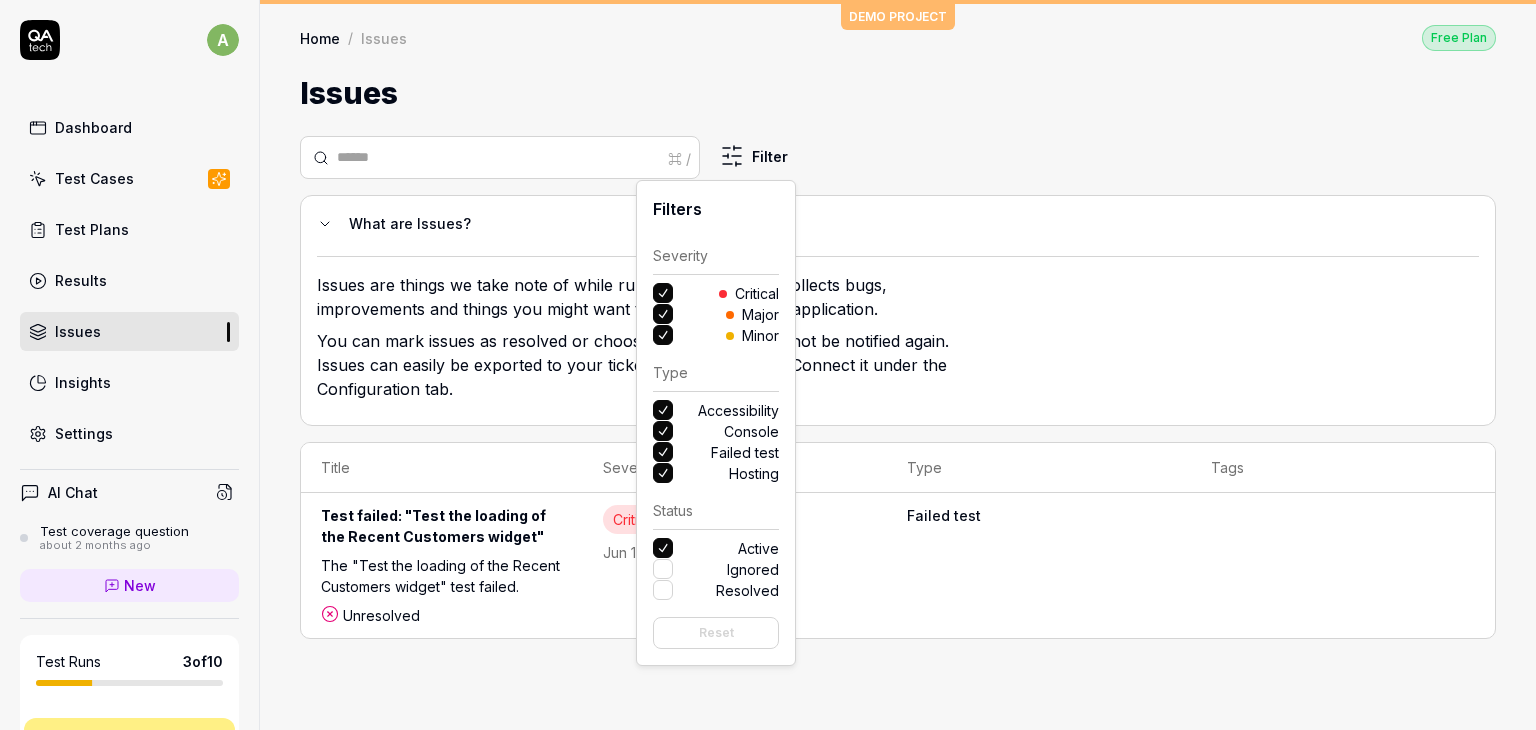 click on "Minor" at bounding box center (663, 335) 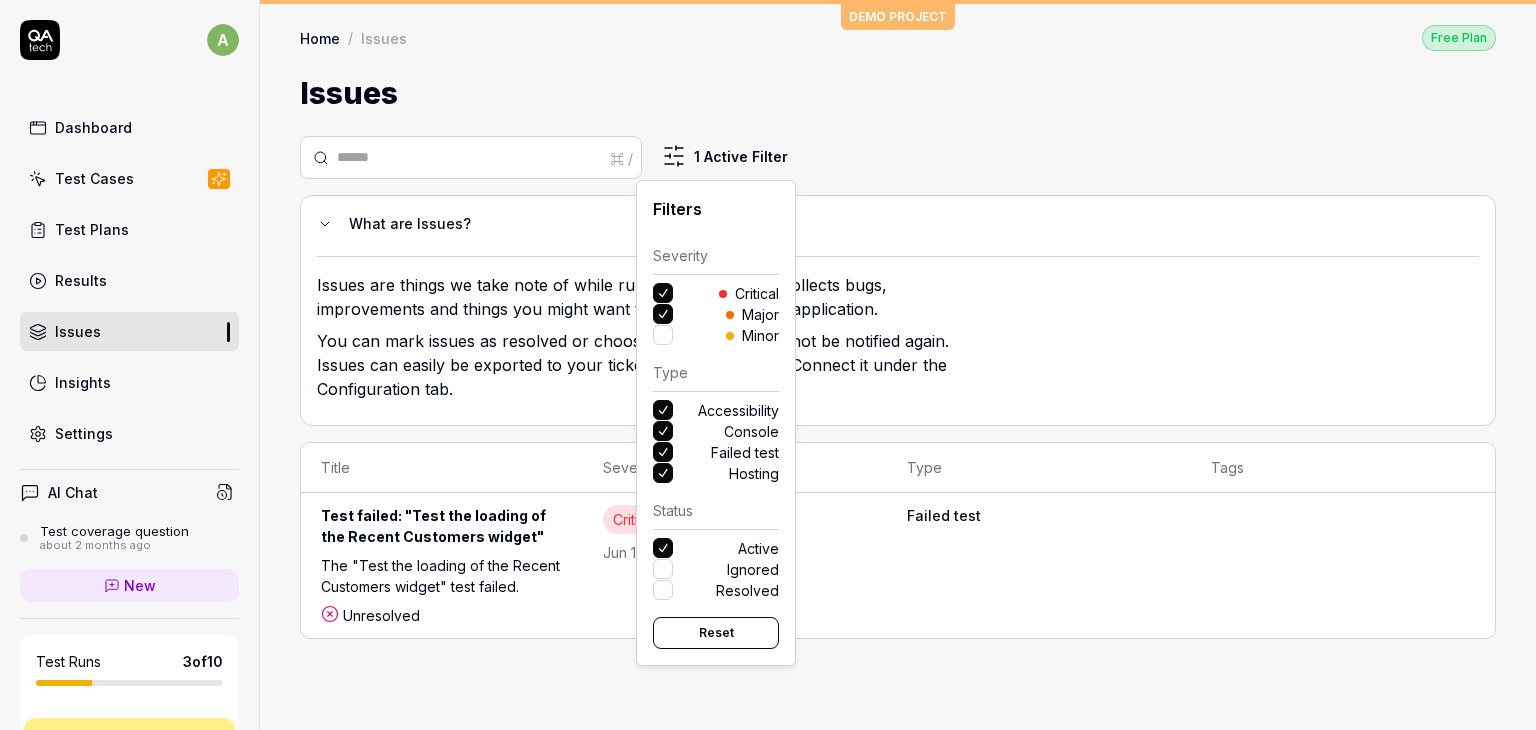 click on "Major" at bounding box center [663, 314] 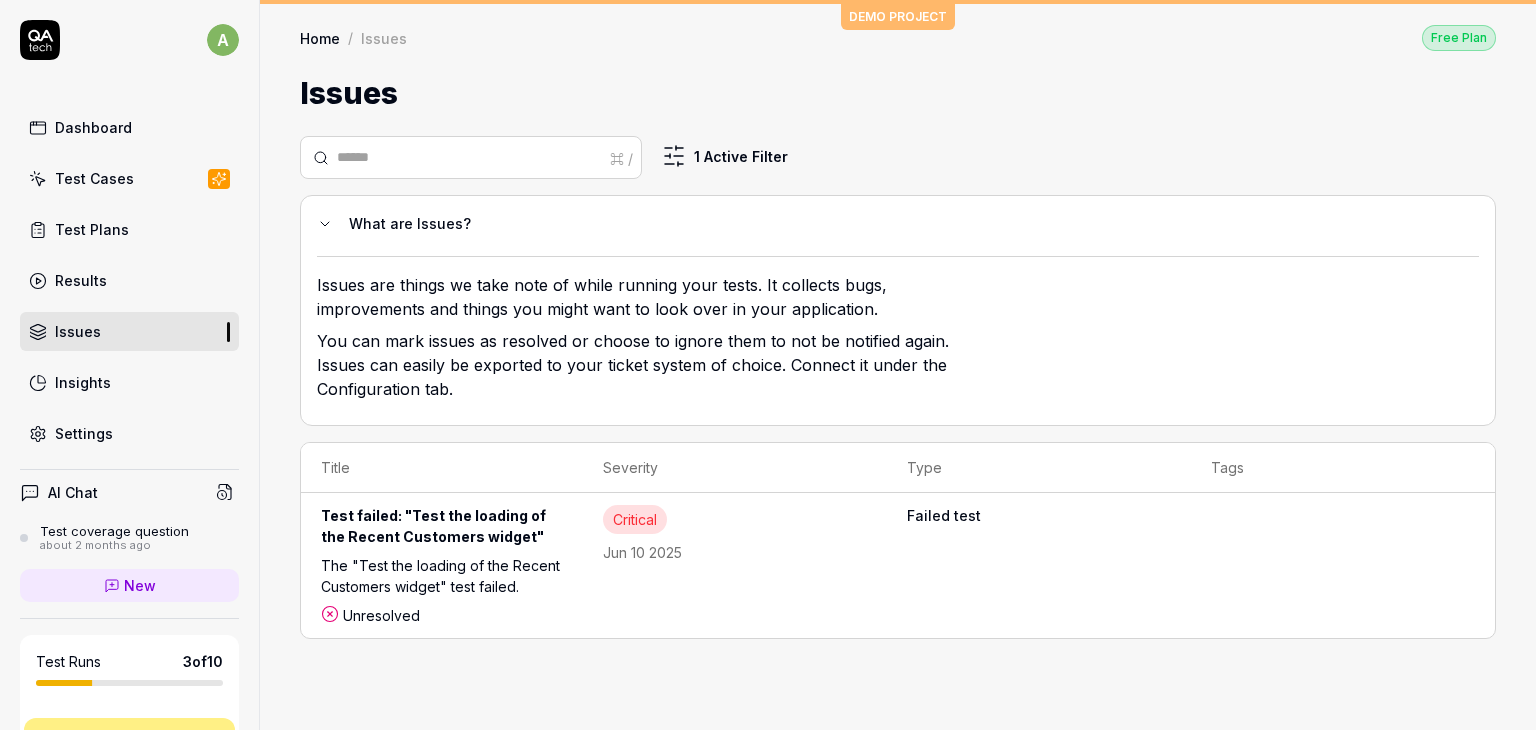 click on "a Dashboard Test Cases Test Plans Results Issues Insights Settings AI Chat Test coverage question about 2 months ago New Test Runs 3  of  10 This is just a trial, upgrade for more tests! You have almost reached the limit for the trial. Upgrade Now Book a call with us Documentation M Myorg Demo CRM Collapse Sidebar DEMO PROJECT Home / Issues Free Plan Home / Issues Free Plan Issues ⌘ / 1 Active Filter What are Issues? Issues are things we take note of while running your tests. It collects bugs, improvements and things you might want to look over in your application. You can mark issues as resolved or choose to ignore them to not be notified again. Issues can easily be exported to your ticket system of choice. Connect it under the Configuration tab. Title Severity Type Tags Test failed: "Test the loading of the Recent Customers widget" The "Test the loading of the Recent Customers widget" test failed. Unresolved Critical Jun 10 2025 Failed test
0%" at bounding box center [768, 365] 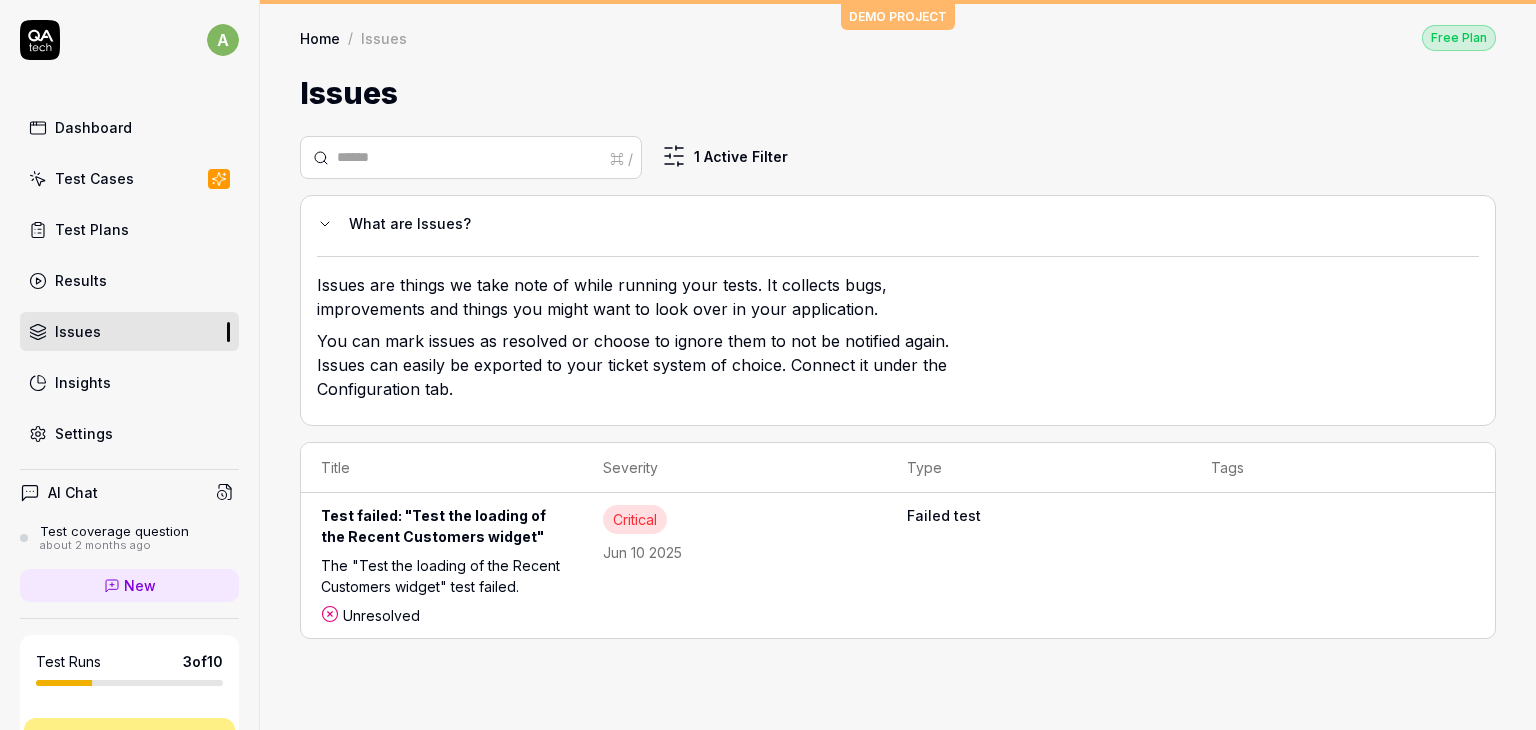 click on "Dashboard" at bounding box center [93, 127] 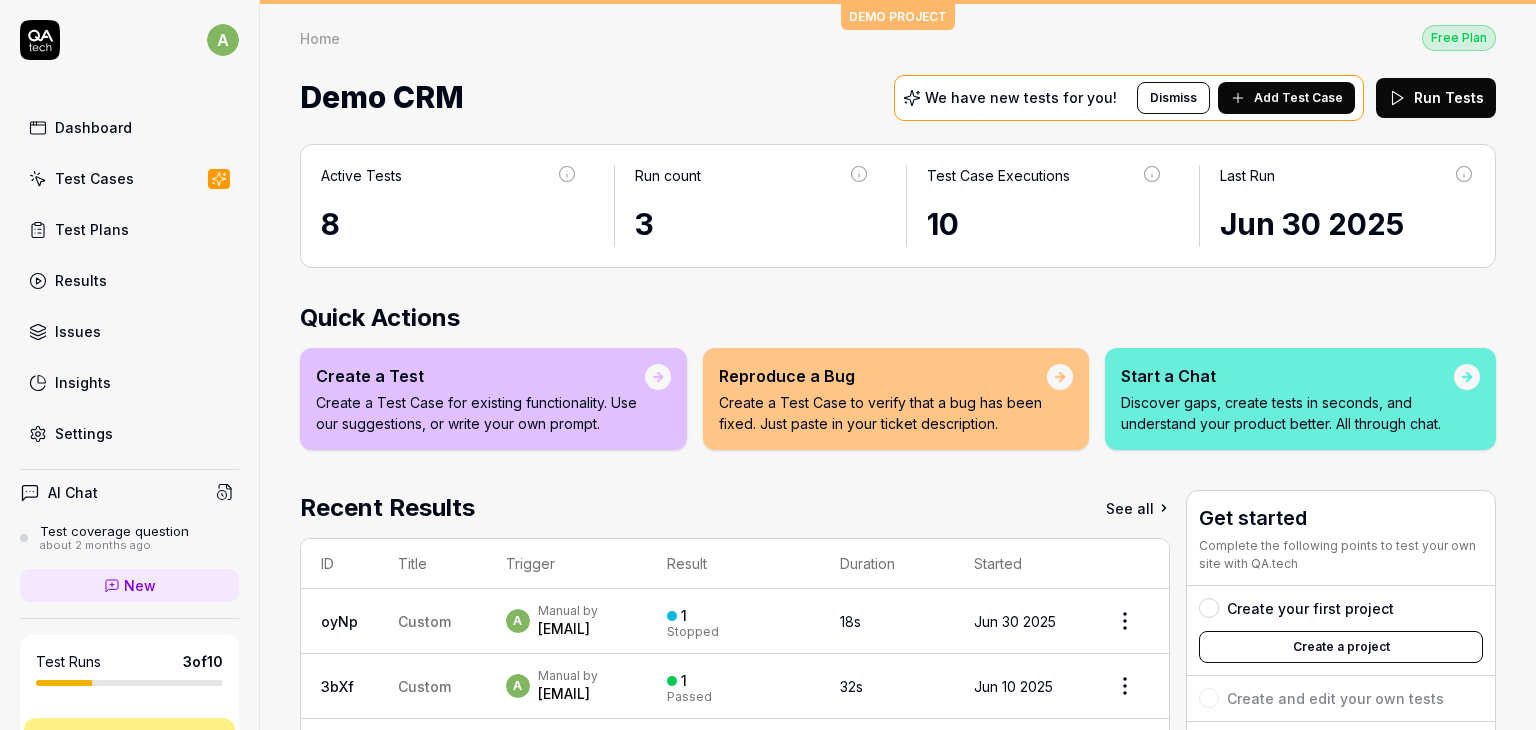 click on "Issues" at bounding box center [129, 331] 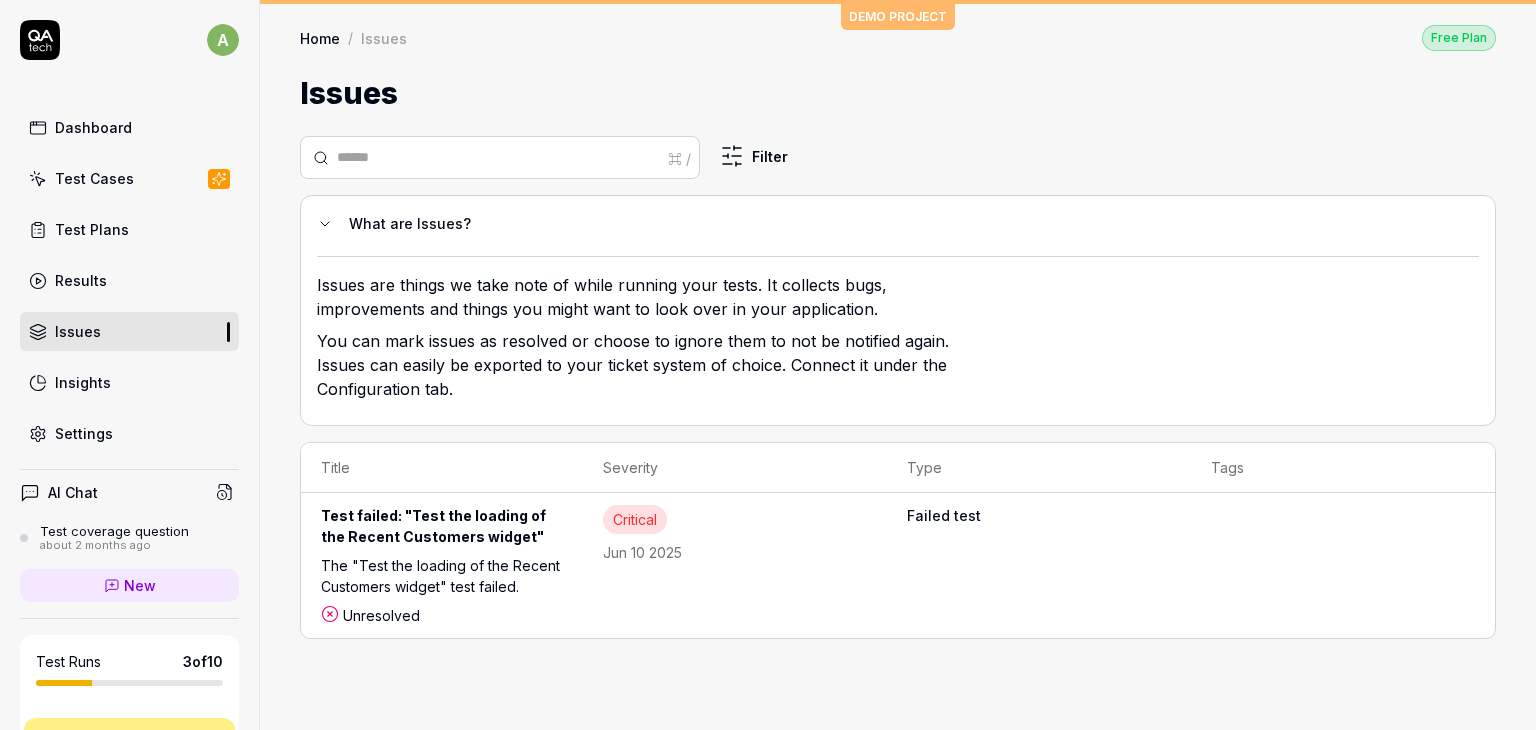click on "Dashboard" at bounding box center [93, 127] 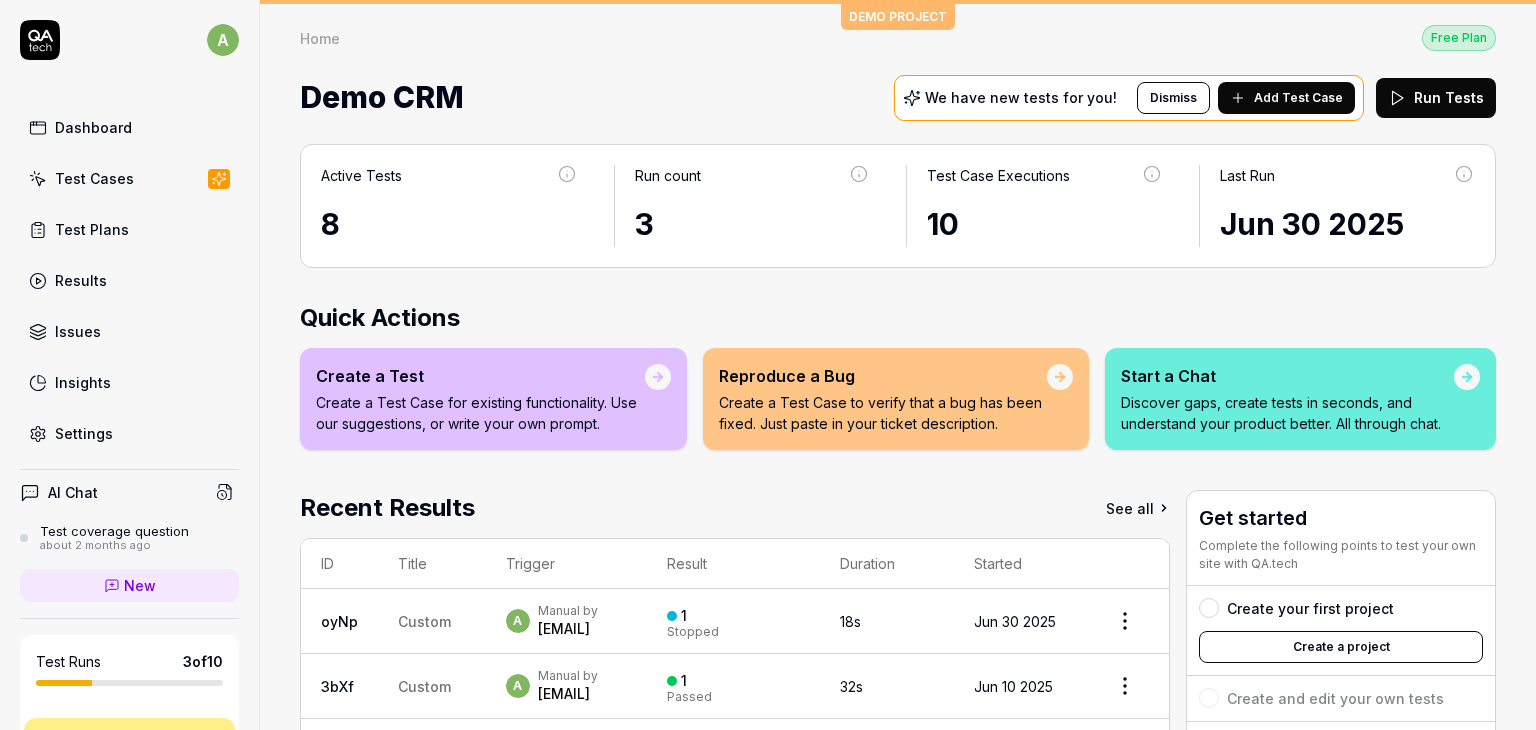 scroll, scrollTop: 0, scrollLeft: 0, axis: both 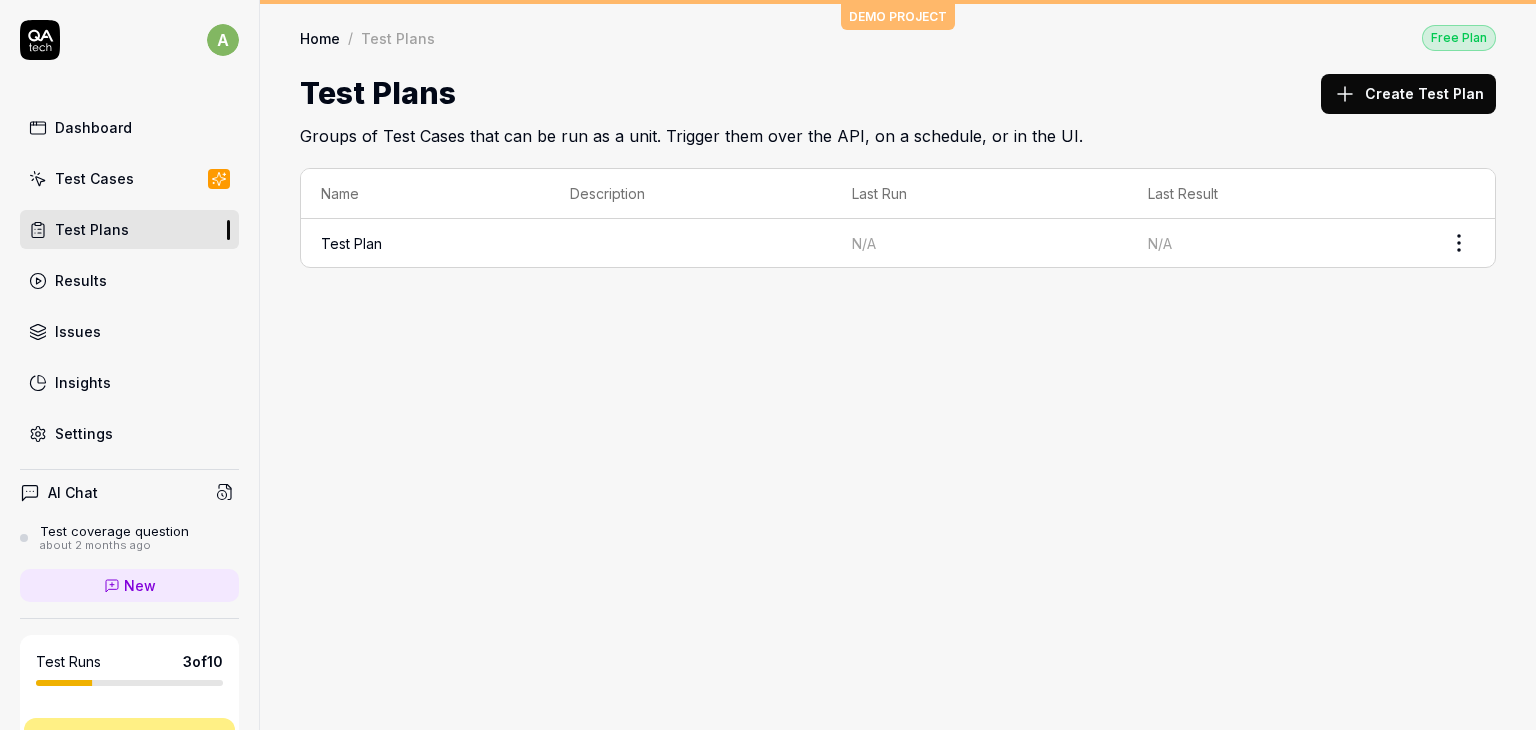 click on "Create Test Plan" at bounding box center (1408, 94) 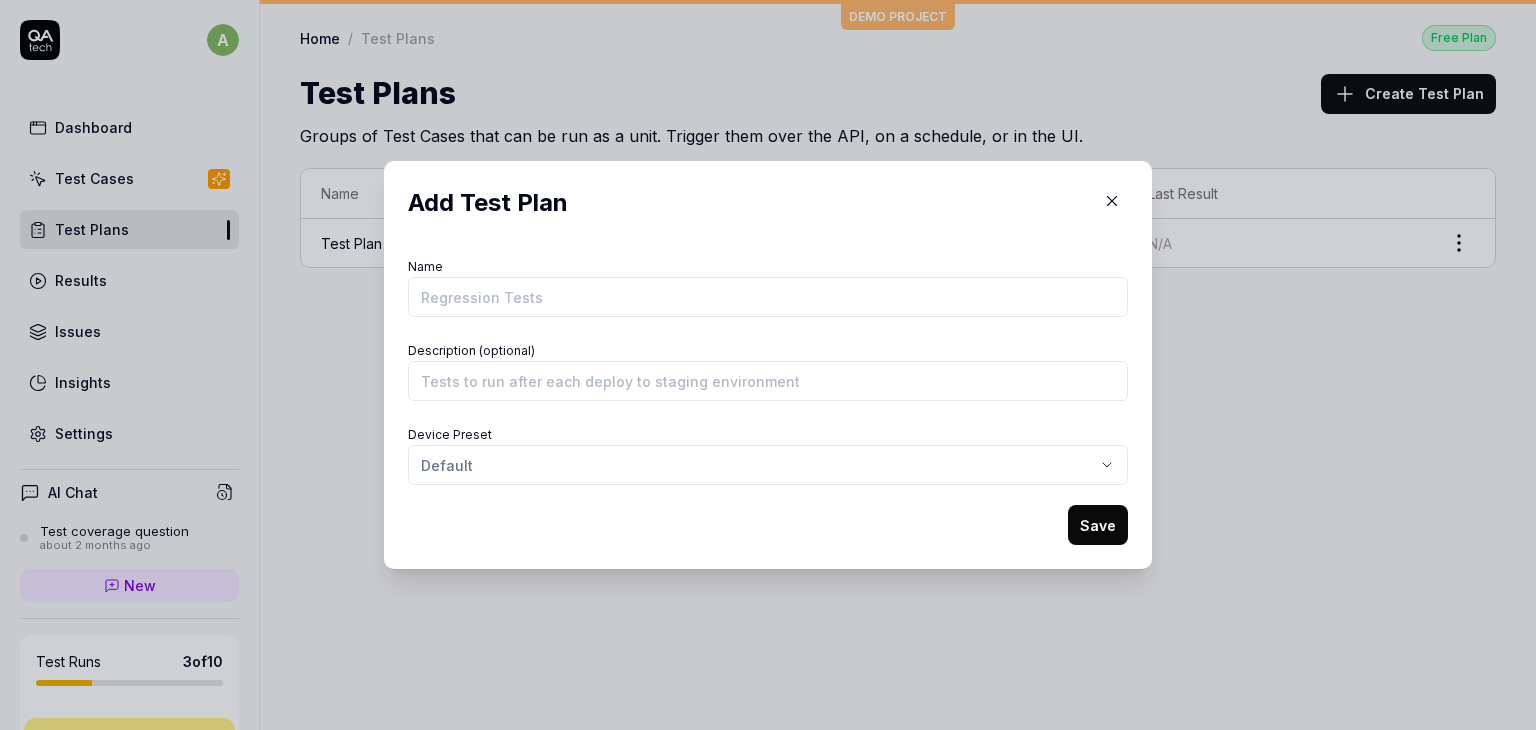 click 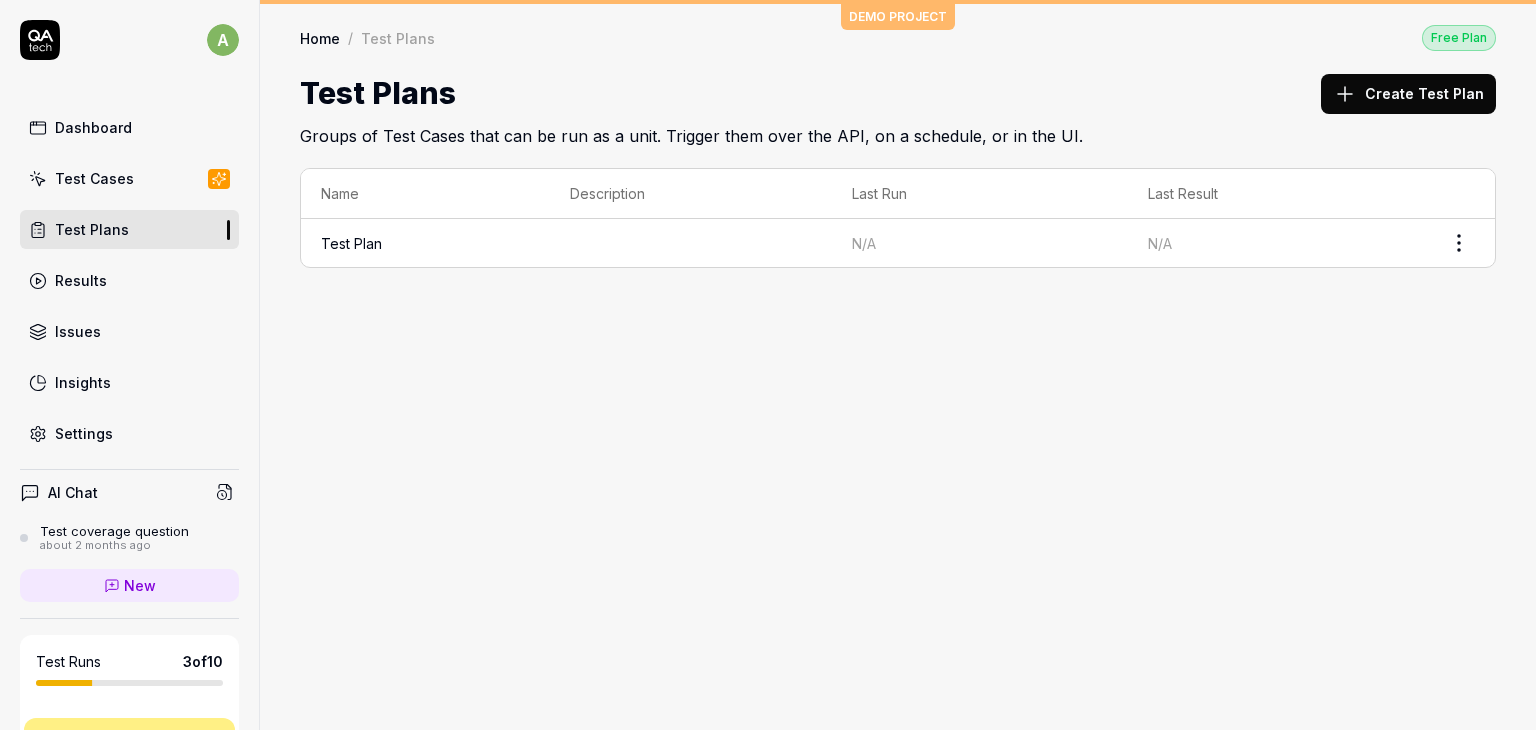 click on "Issues" at bounding box center [129, 331] 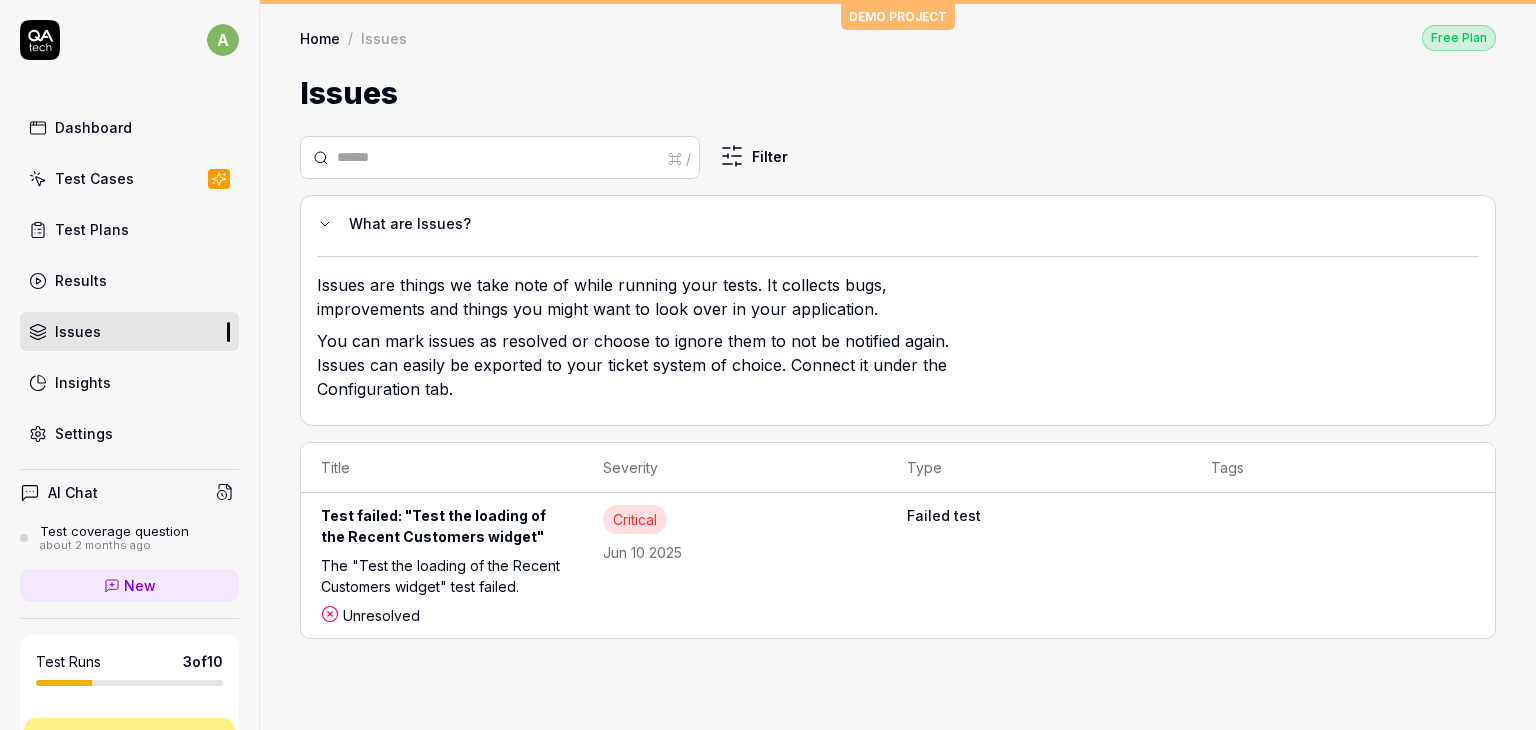 click on "Settings" at bounding box center [129, 433] 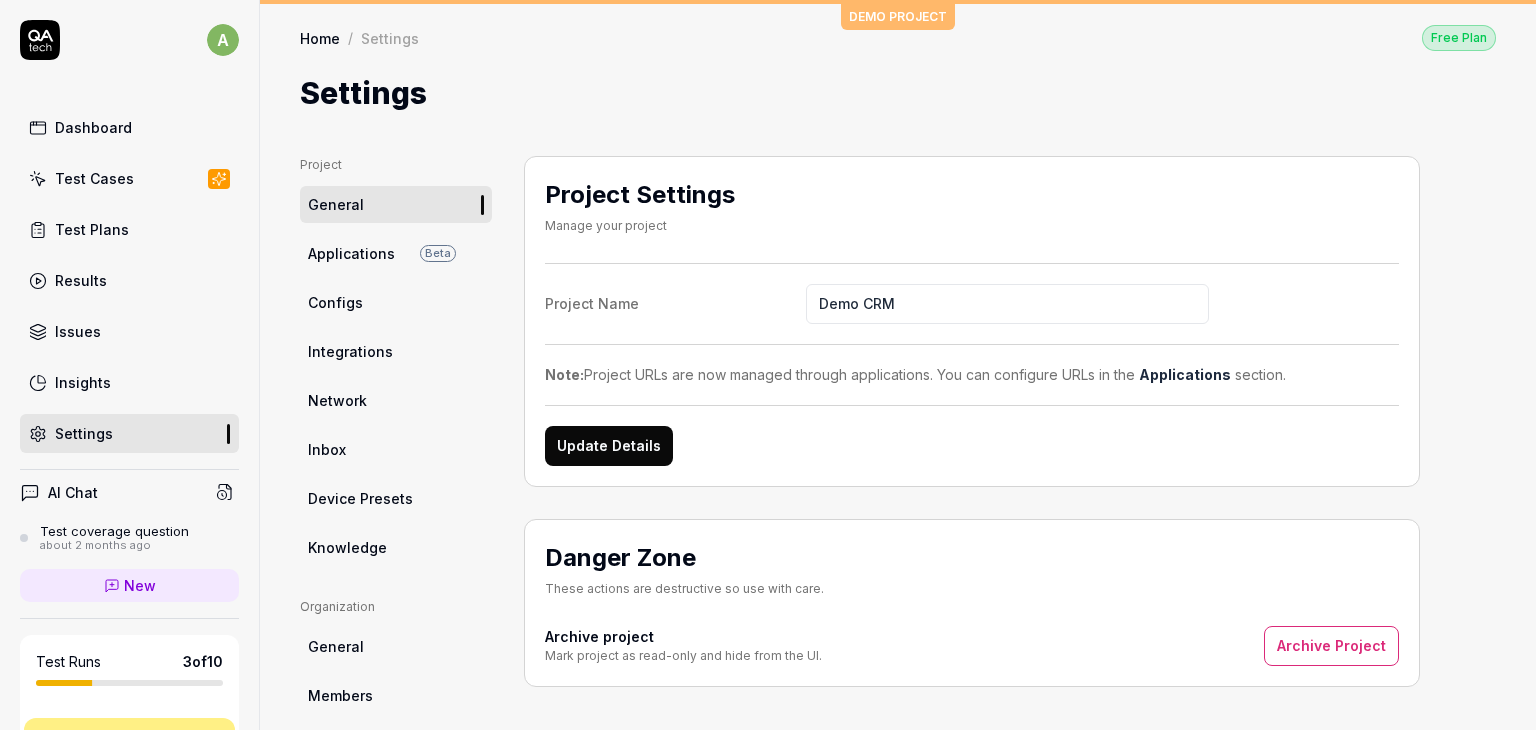 click on "Inbox" at bounding box center (396, 449) 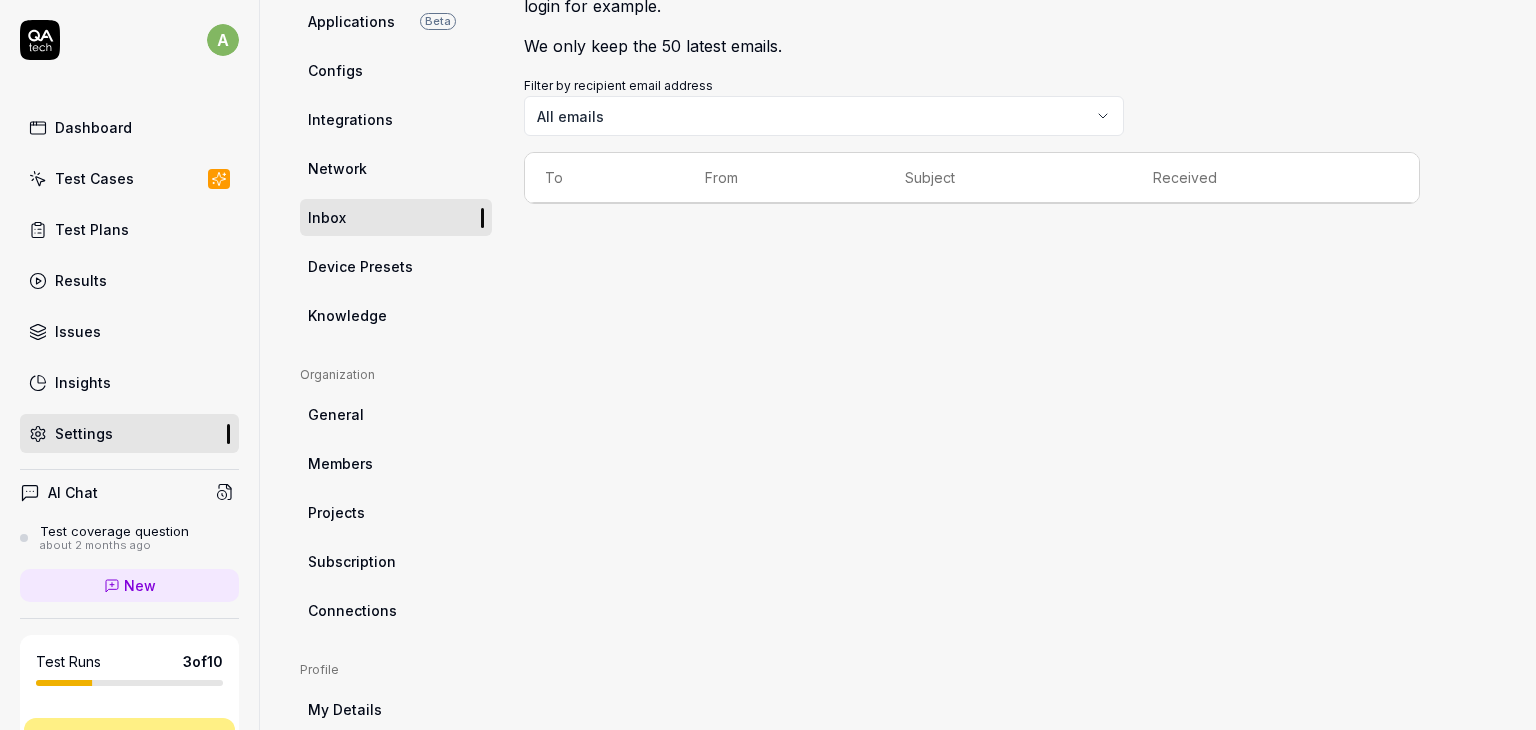 scroll, scrollTop: 416, scrollLeft: 0, axis: vertical 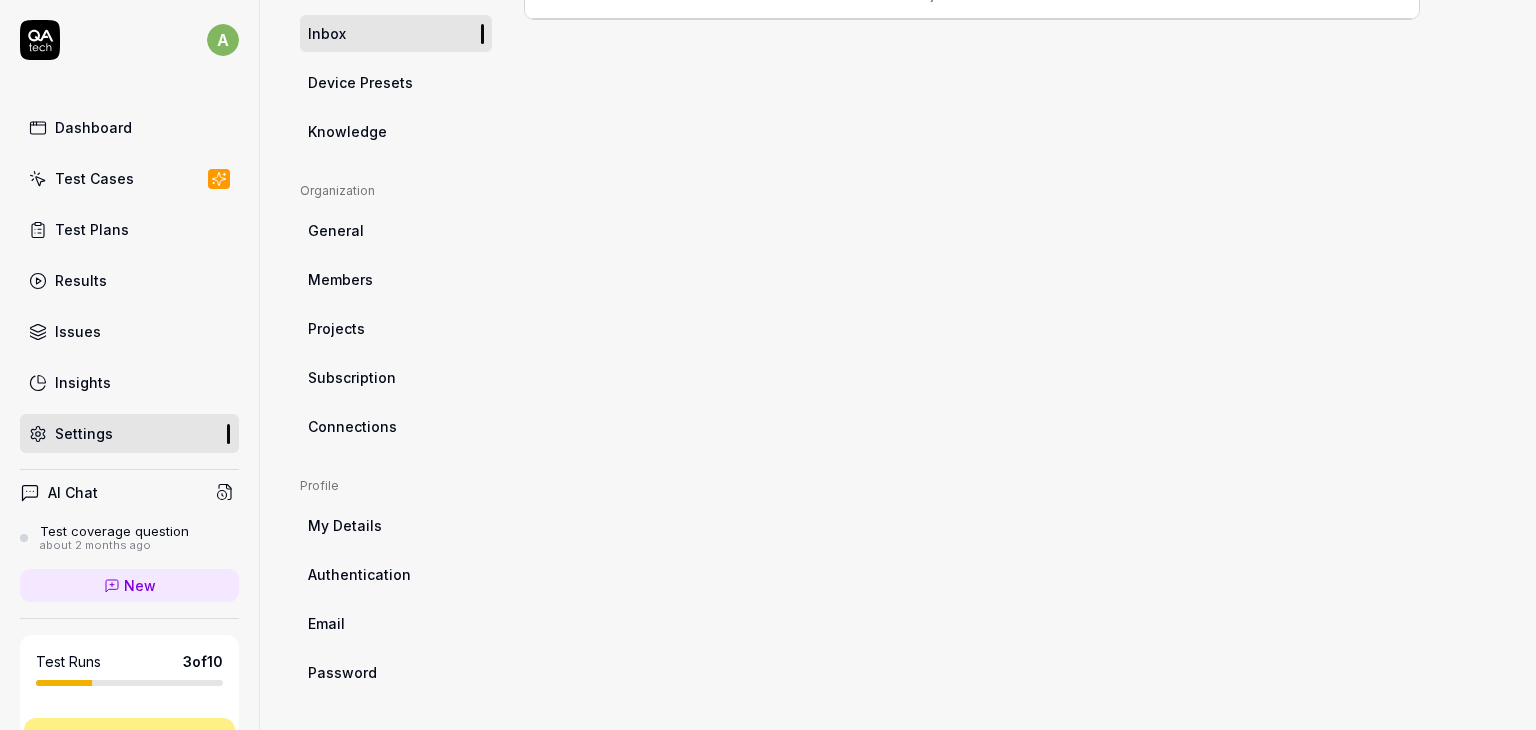 click on "Dashboard Test Cases Test Plans Results Issues Insights Settings" at bounding box center (129, 280) 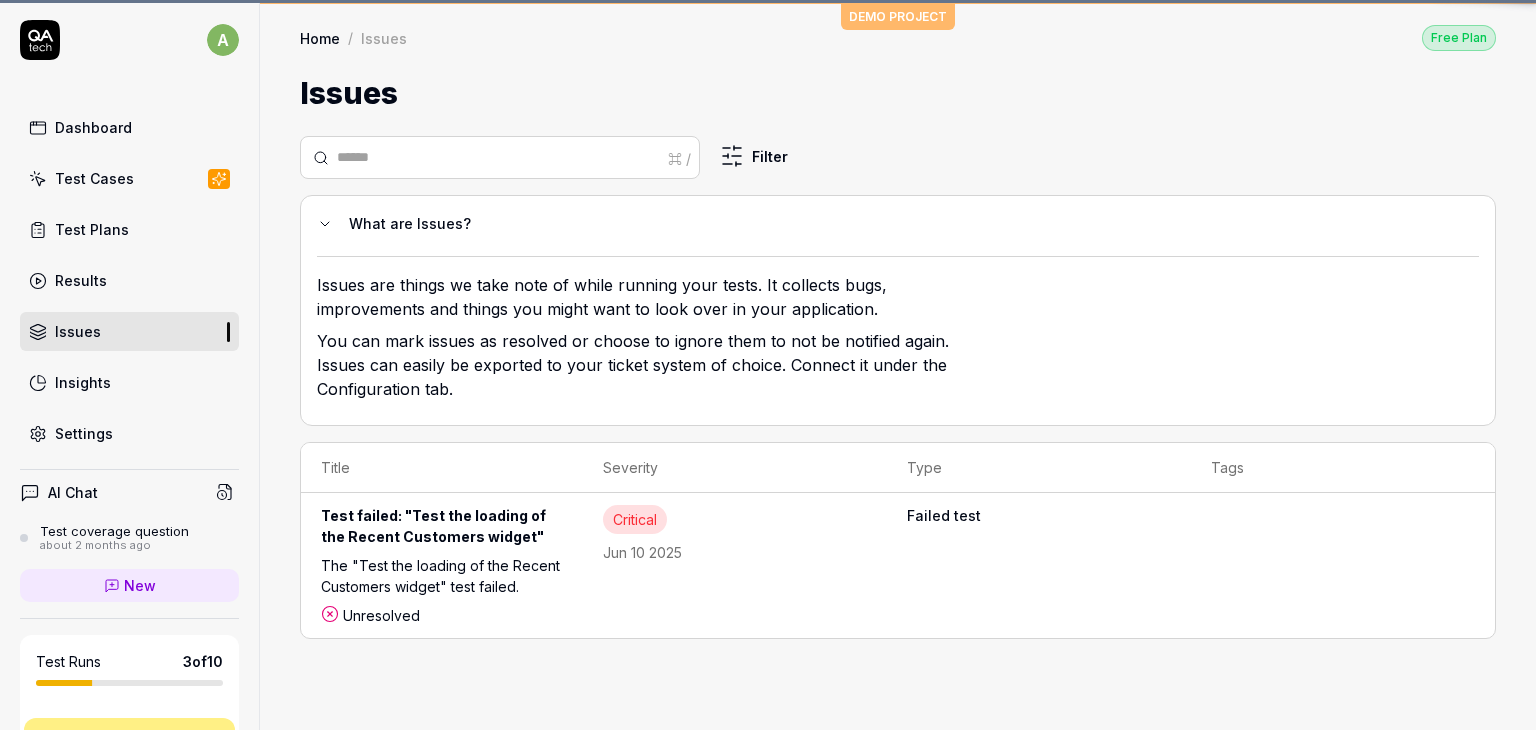 scroll, scrollTop: 0, scrollLeft: 0, axis: both 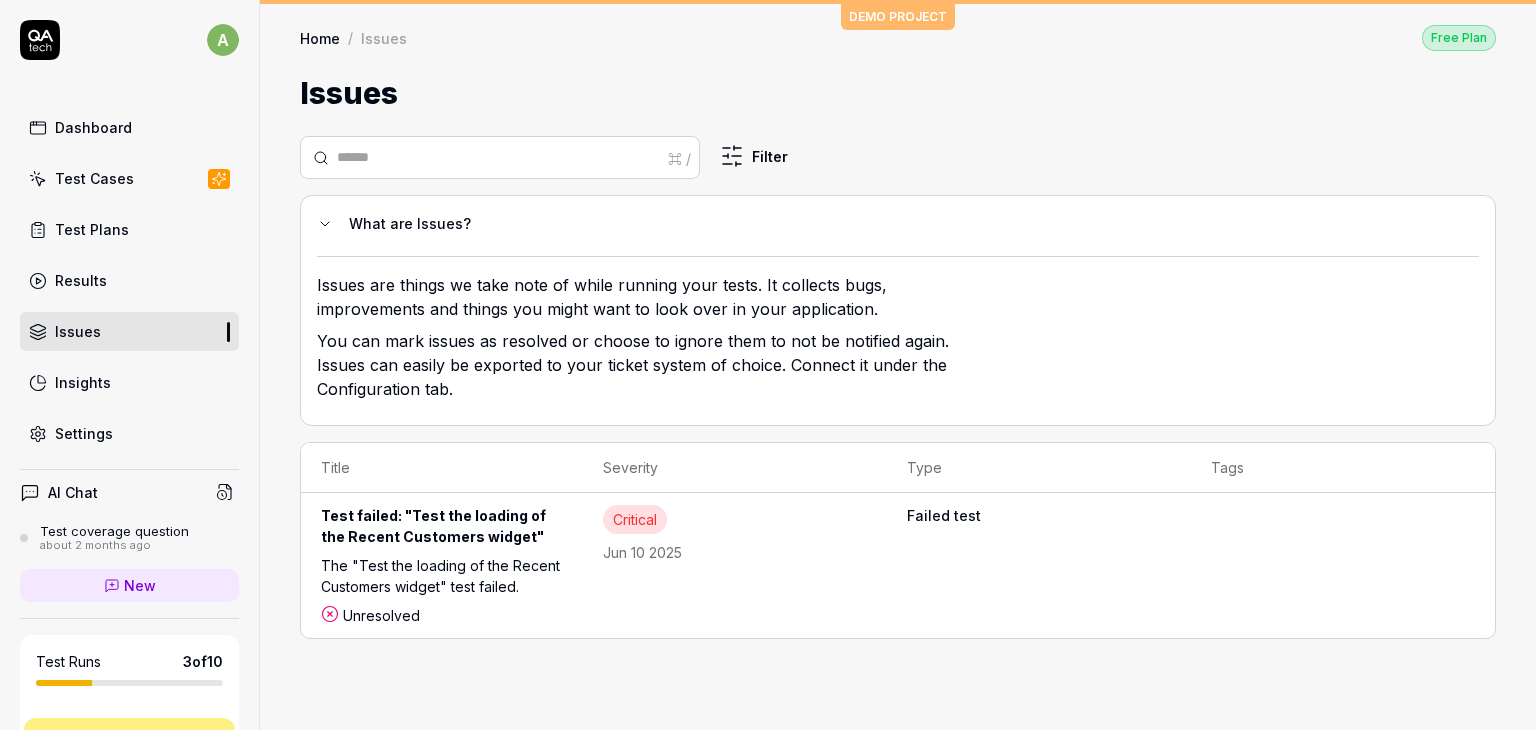 click on "Results" at bounding box center [129, 280] 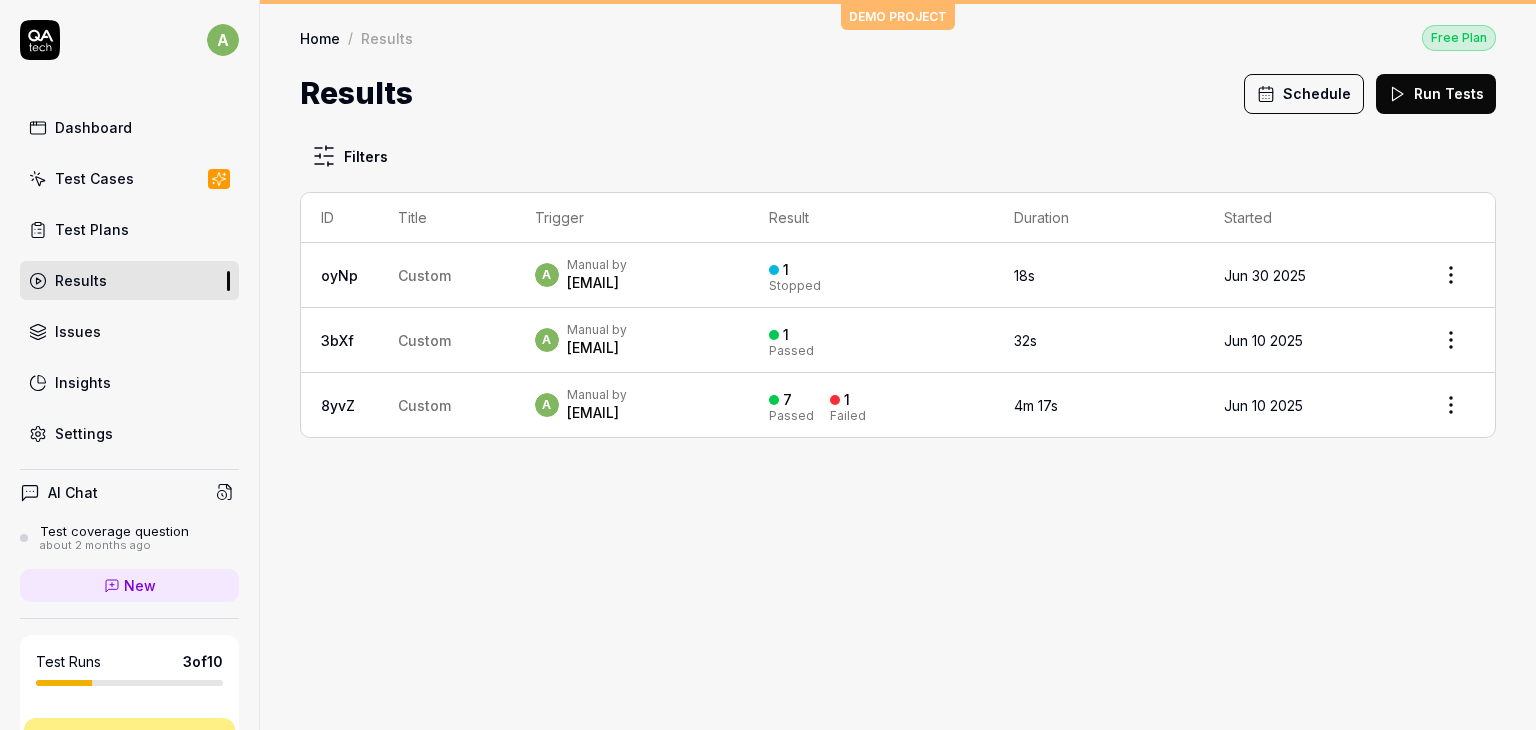 click on "Test Plans" at bounding box center [129, 229] 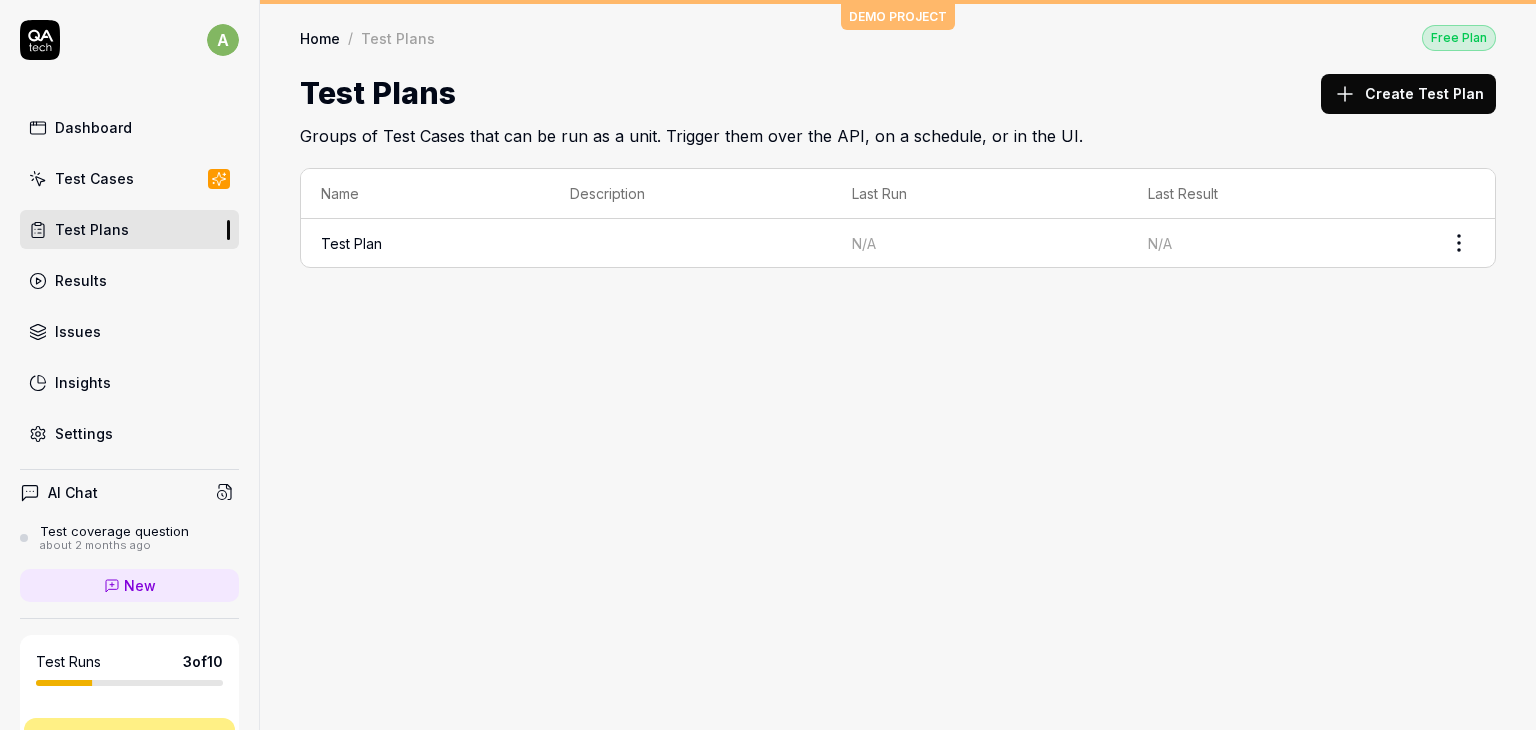 click on "Test Cases" at bounding box center [129, 178] 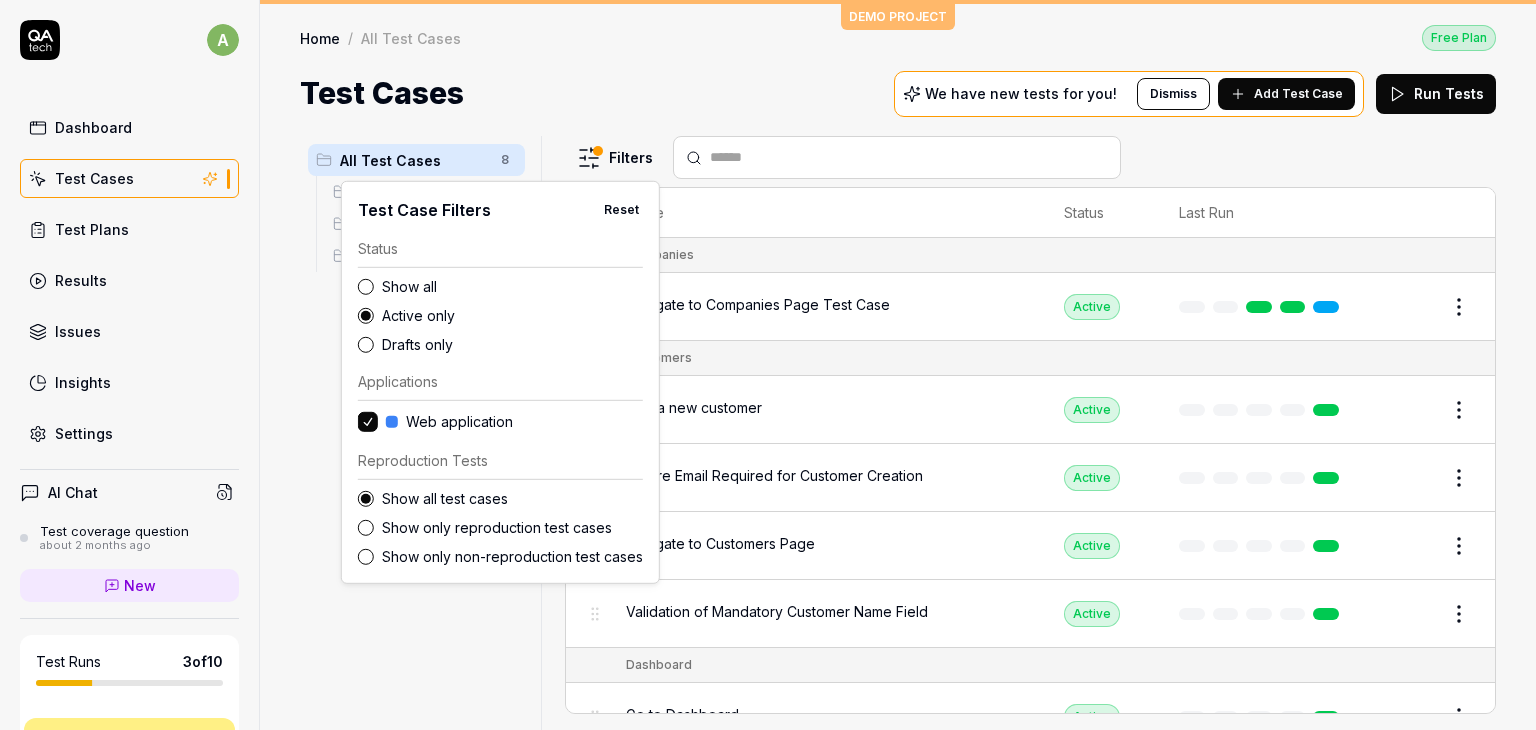 click on "a Dashboard Test Cases Test Plans Results Issues Insights Settings AI Chat Test coverage question about 2 months ago New Test Runs 3  of  10 This is just a trial, upgrade for more tests! You have almost reached the limit for the trial. Upgrade Now Book a call with us Documentation M Myorg Demo CRM Collapse Sidebar DEMO PROJECT Home / All Test Cases Free Plan Home / All Test Cases Free Plan Test Cases We have new tests for you! Dismiss Add Test Case Run Tests All Test Cases 8 Companies 1 Customers 4 Dashboard 3 Filters Name Status Last Run Companies Navigate to Companies Page Test Case Active Edit Customers Add a new customer Active Edit Ensure Email Required for Customer Creation Active Edit Navigate to Customers Page Active Edit Validation of Mandatory Customer Name Field Active Edit Dashboard Go to Dashboard Active Edit Test the loading of the Recent Customers widget Active Edit Verify that Total Customers widget loads Active Edit
0% Test Case Filters Reset Status Show all Active only Drafts only" at bounding box center [768, 365] 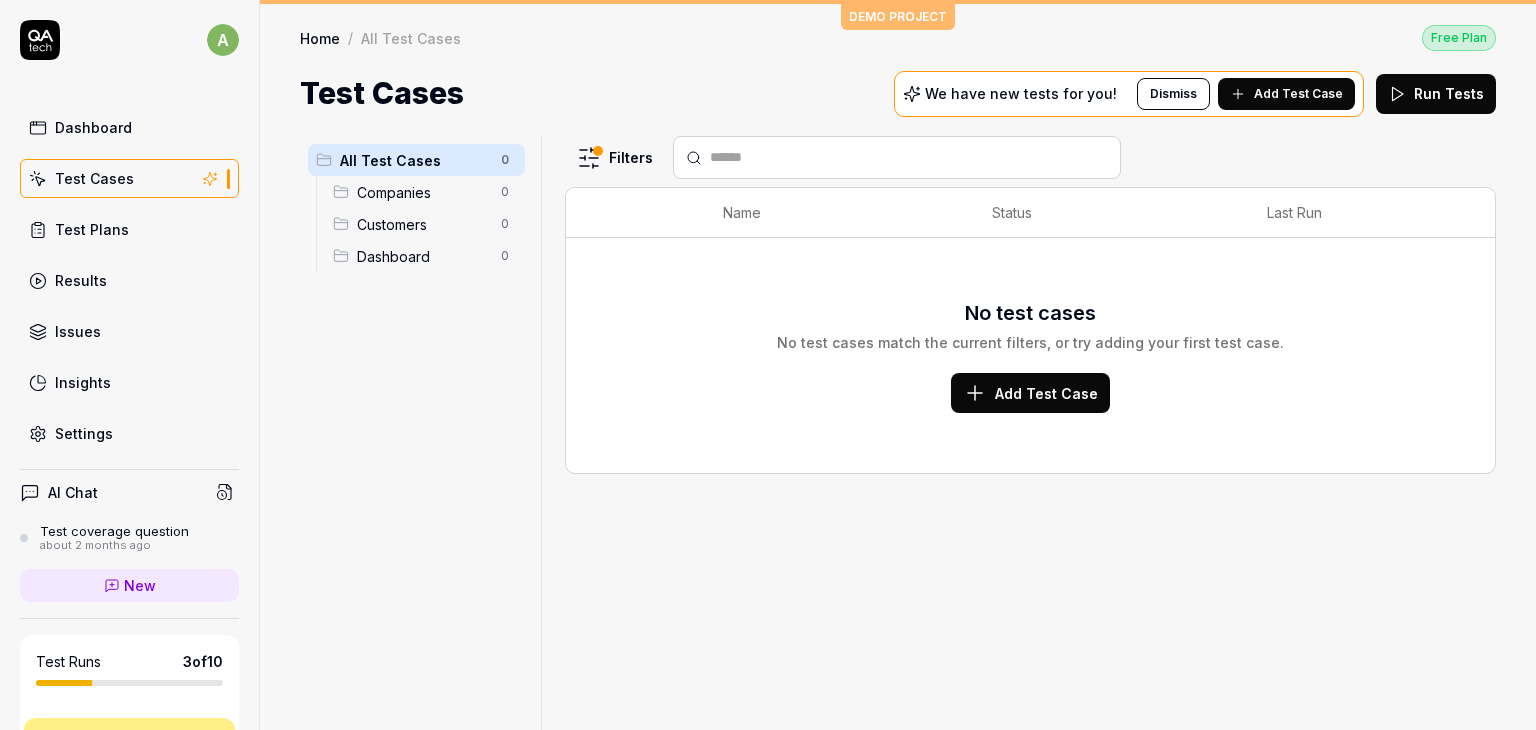 click on "a Dashboard Test Cases Test Plans Results Issues Insights Settings AI Chat Test coverage question about 2 months ago New Test Runs 3  of  10 This is just a trial, upgrade for more tests! You have almost reached the limit for the trial. Upgrade Now Book a call with us Documentation M Myorg Demo CRM Collapse Sidebar DEMO PROJECT Home / All Test Cases Free Plan Home / All Test Cases Free Plan Test Cases We have new tests for you! Dismiss Add Test Case Run Tests All Test Cases 0 Companies 0 Customers 0 Dashboard 0 Filters Name Status Last Run No test cases No test cases match the current filters, or try adding your first test case. Add Test Case
To pick up a draggable item, press the space bar.
While dragging, use the arrow keys to move the item.
Press space again to drop the item in its new position, or press escape to cancel.
0%" at bounding box center (768, 365) 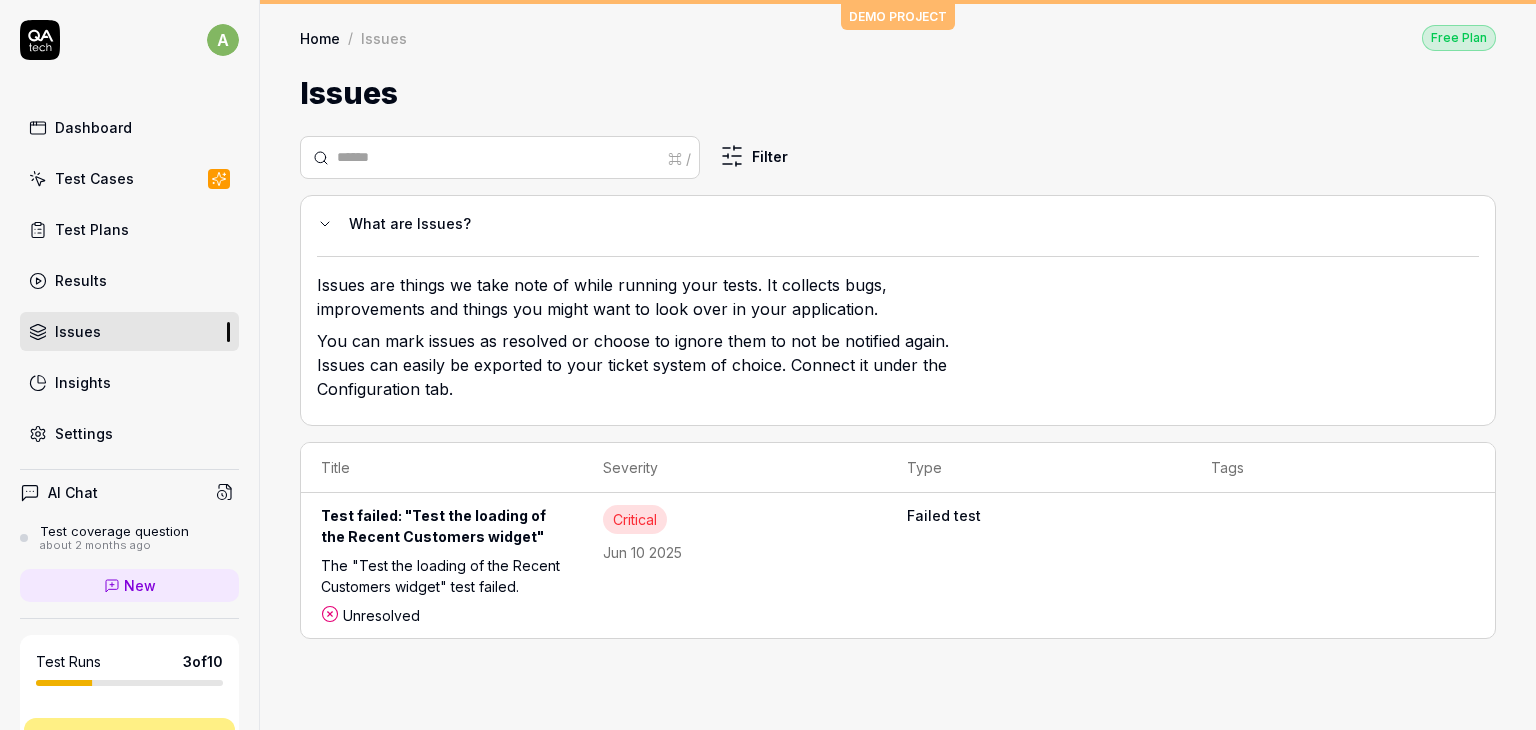 click on "Test Cases" at bounding box center [94, 178] 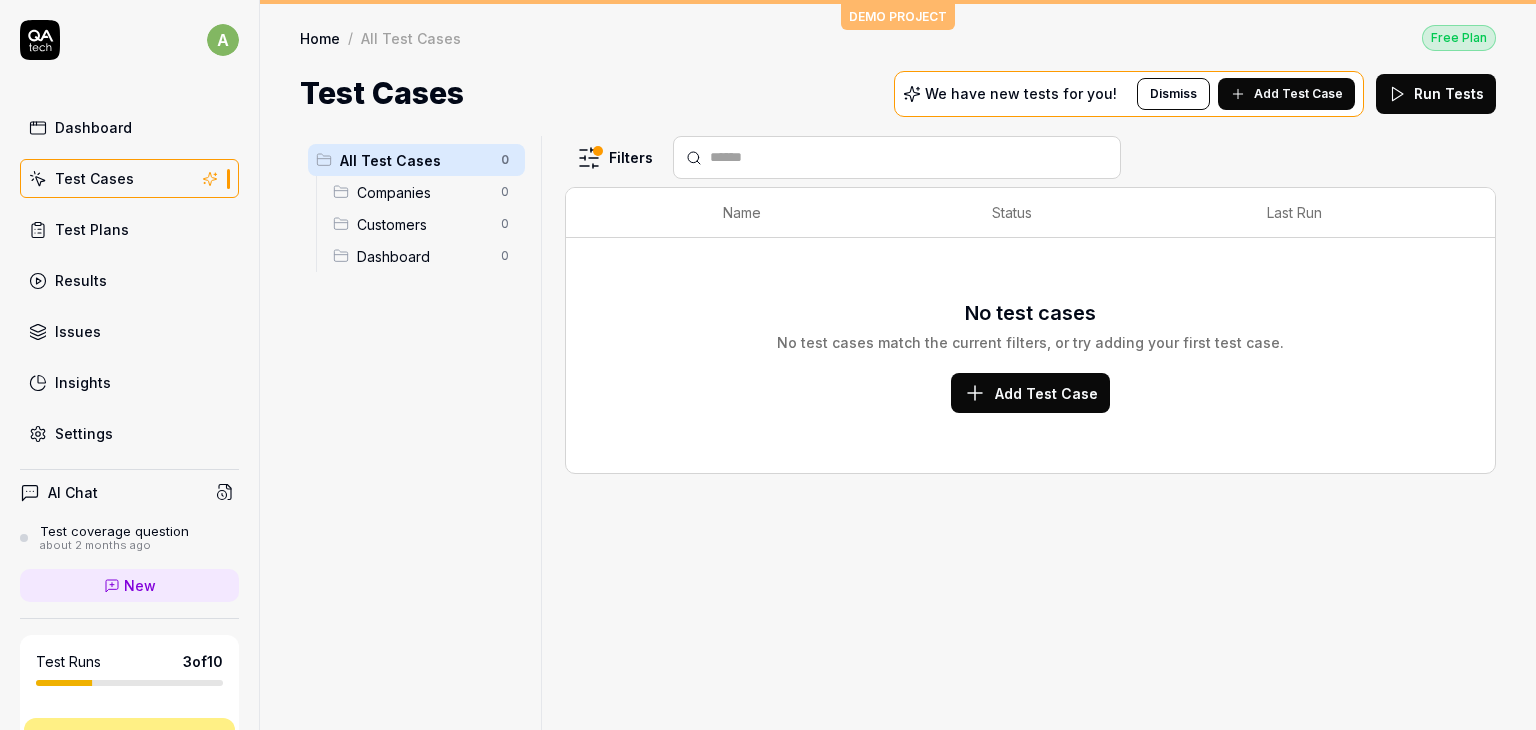click on "Test Plans" at bounding box center [129, 229] 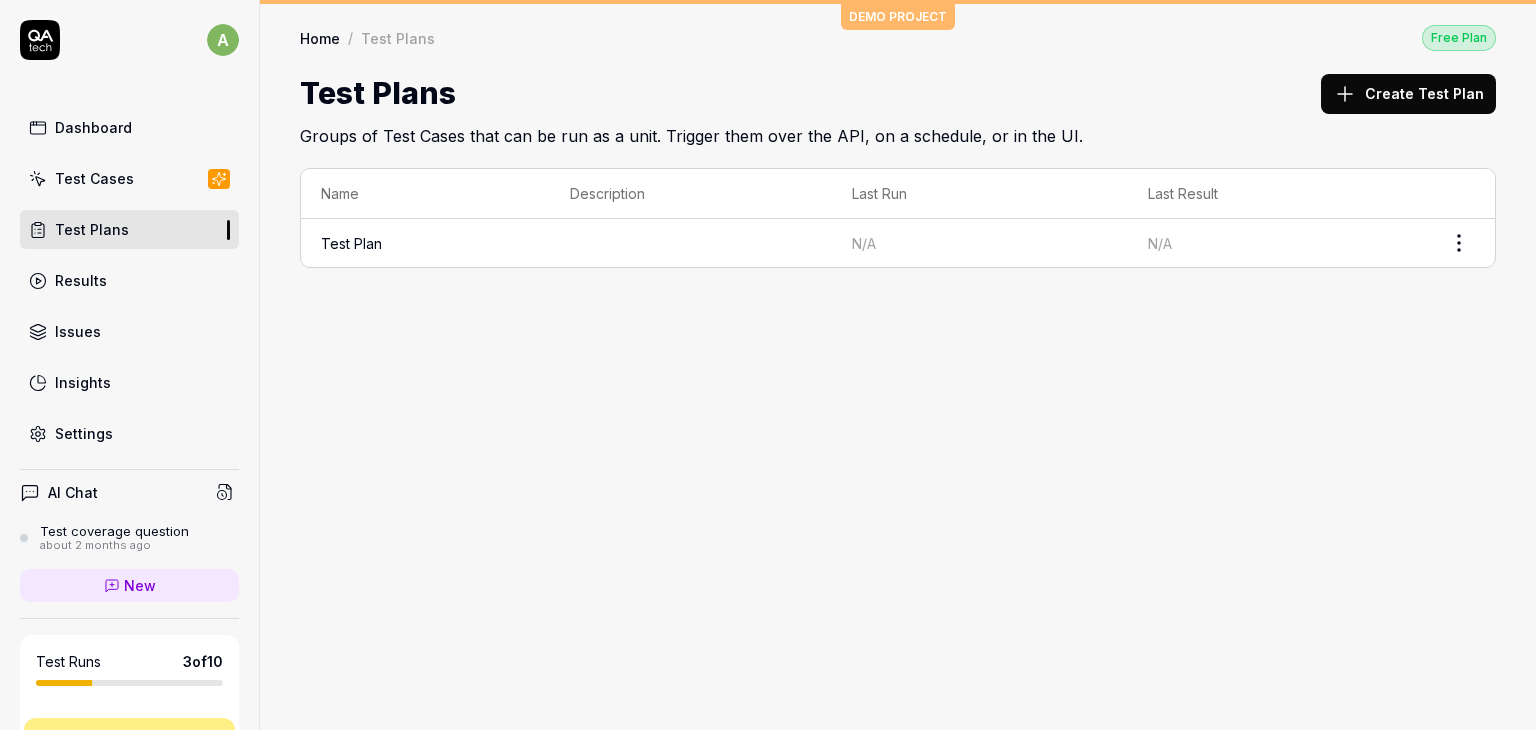 click on "Test Cases" at bounding box center (129, 178) 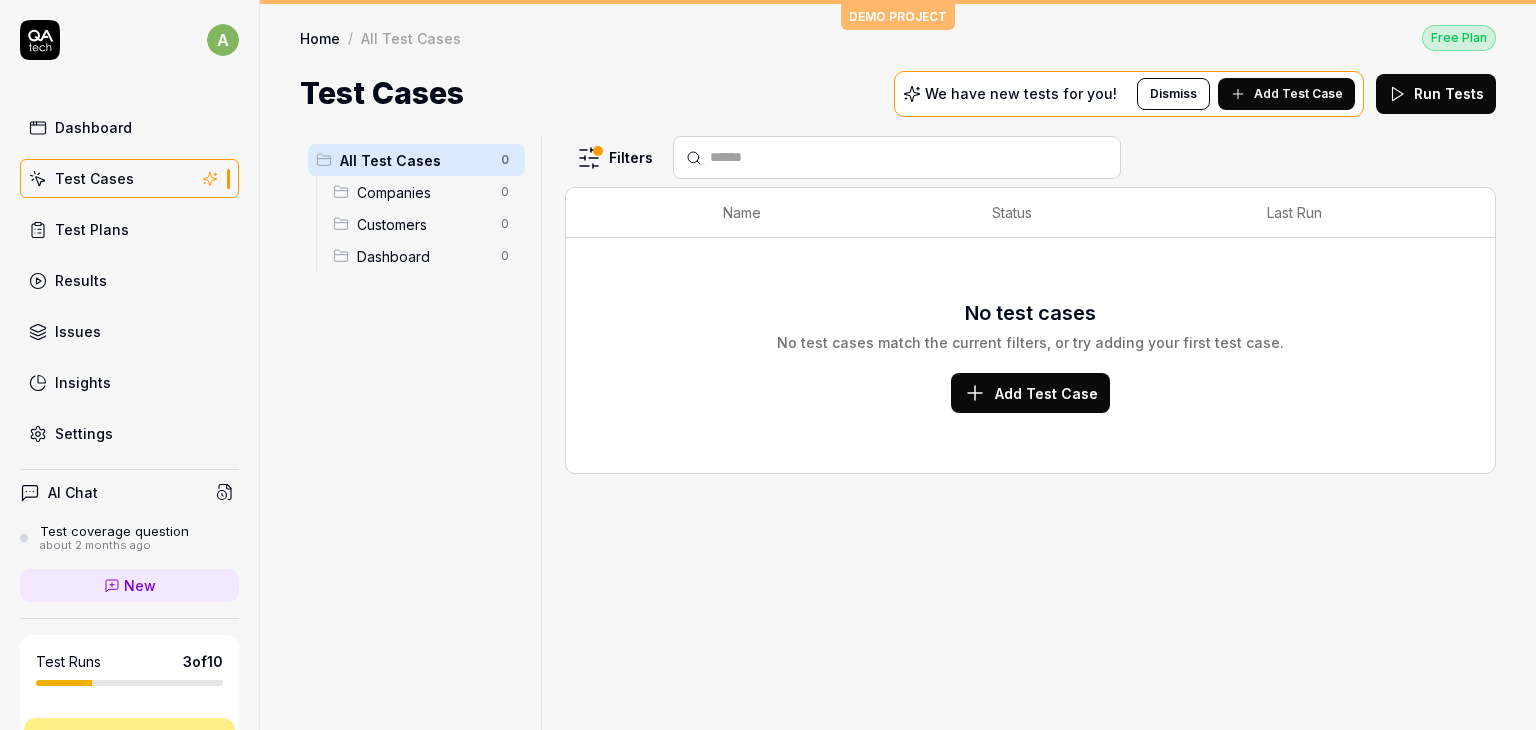 click on "Name" at bounding box center [837, 213] 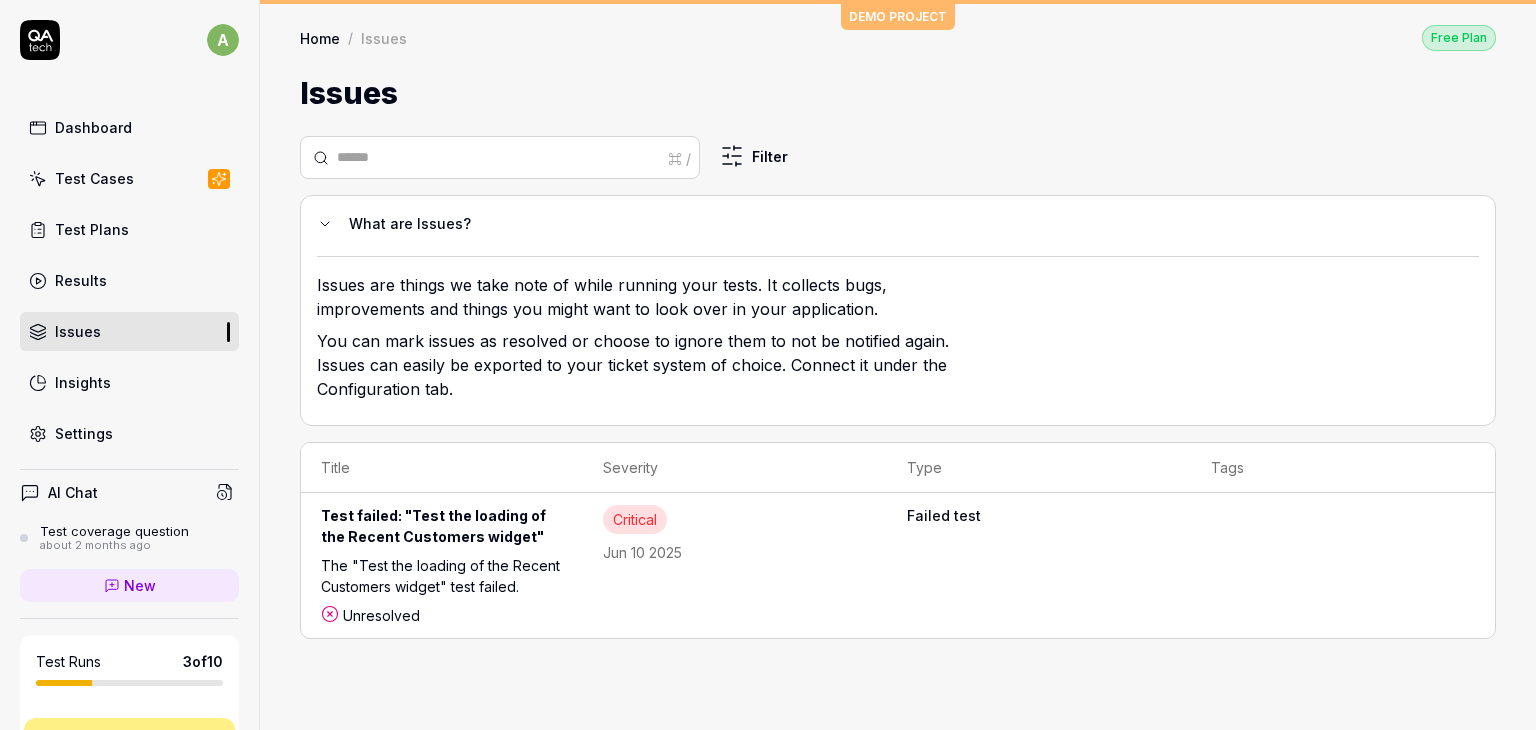 click on "Test Cases" at bounding box center (129, 178) 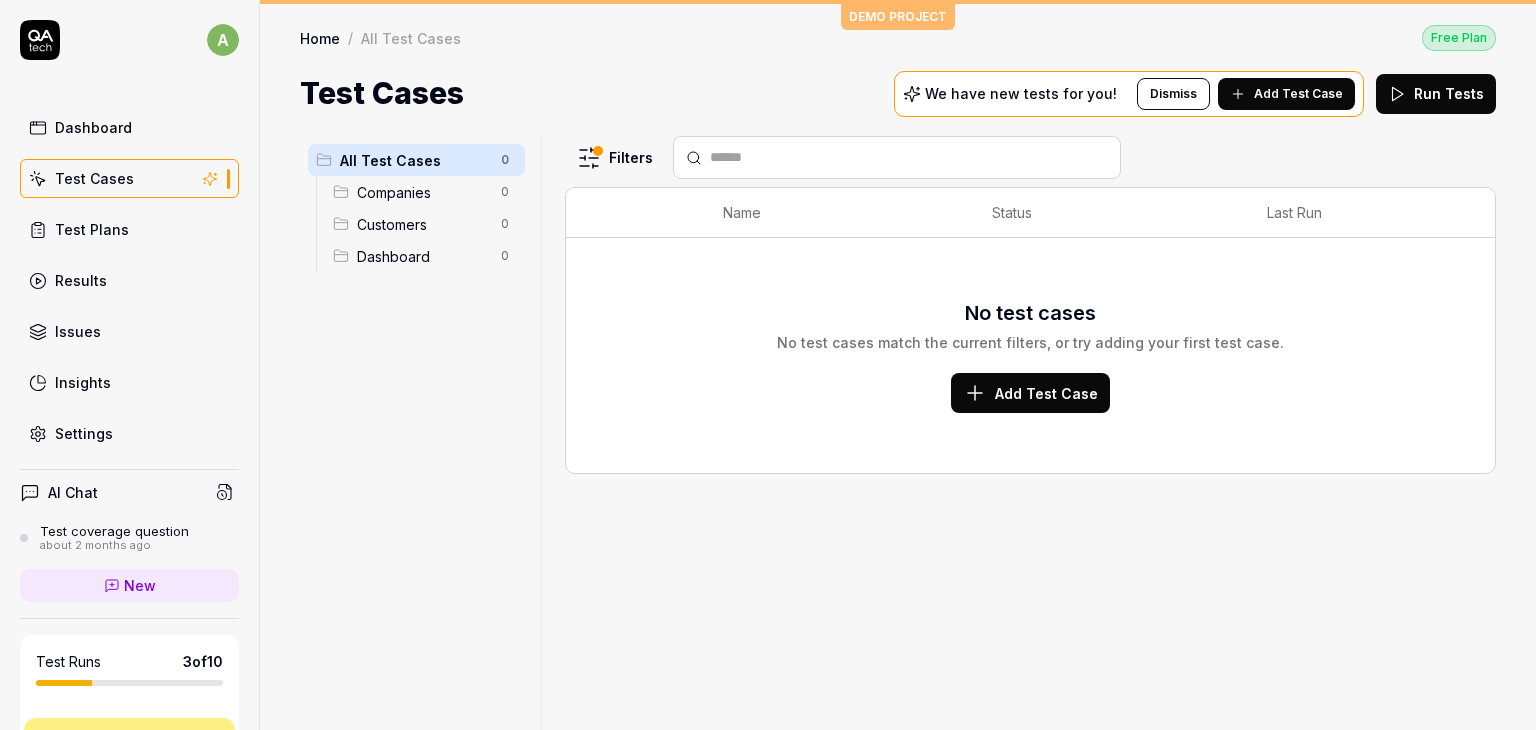 click on "All Test Cases 0 Companies 0 Customers 0 Dashboard 0" at bounding box center [416, 421] 